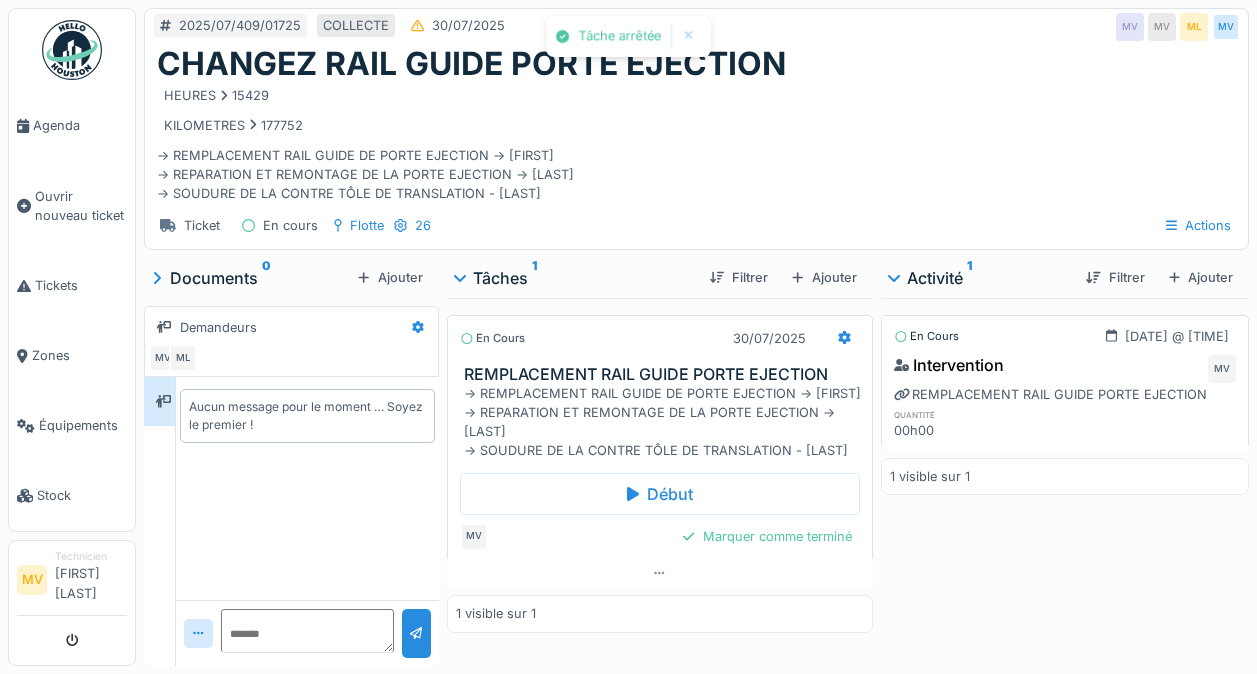 scroll, scrollTop: 0, scrollLeft: 0, axis: both 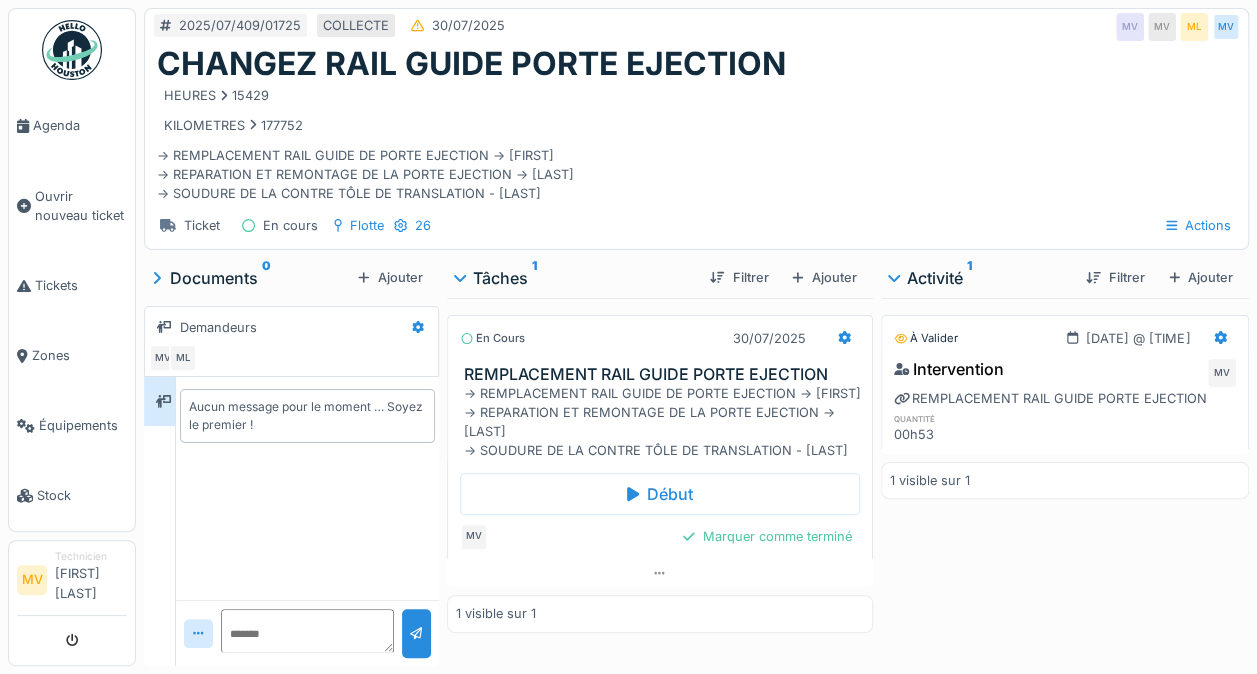 click on "Tickets" at bounding box center (81, 285) 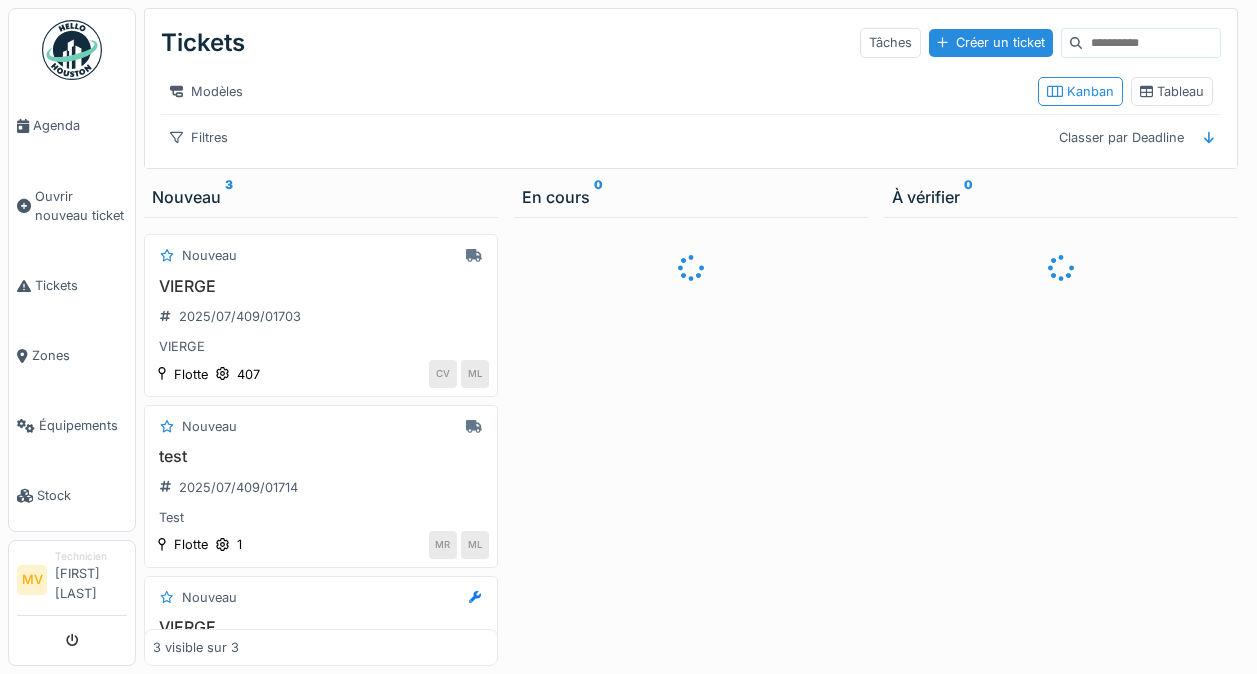 scroll, scrollTop: 0, scrollLeft: 0, axis: both 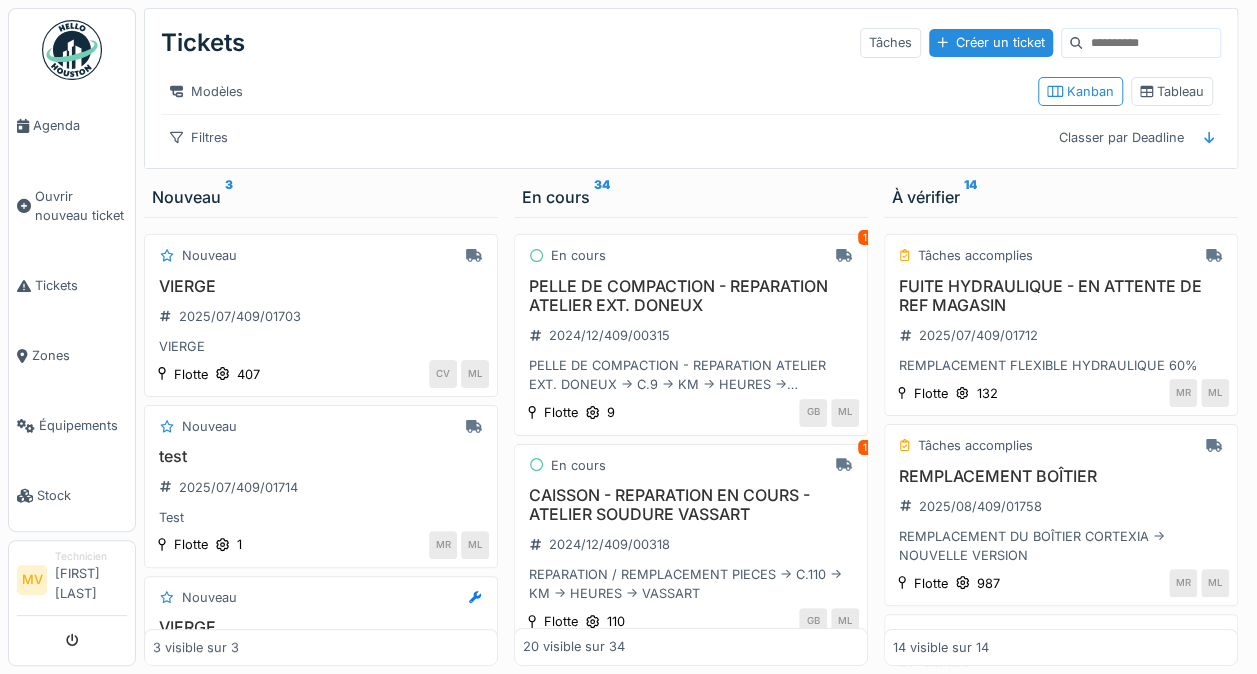 click on "Ouvrir nouveau ticket" at bounding box center [81, 206] 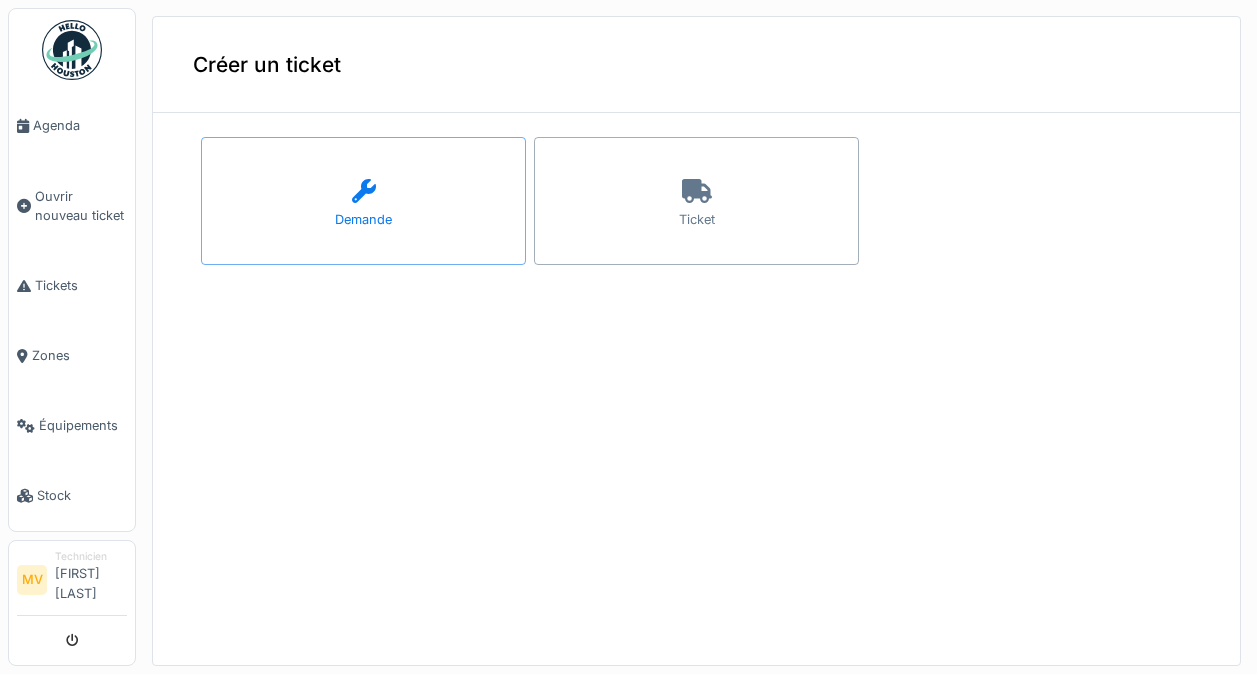 scroll, scrollTop: 0, scrollLeft: 0, axis: both 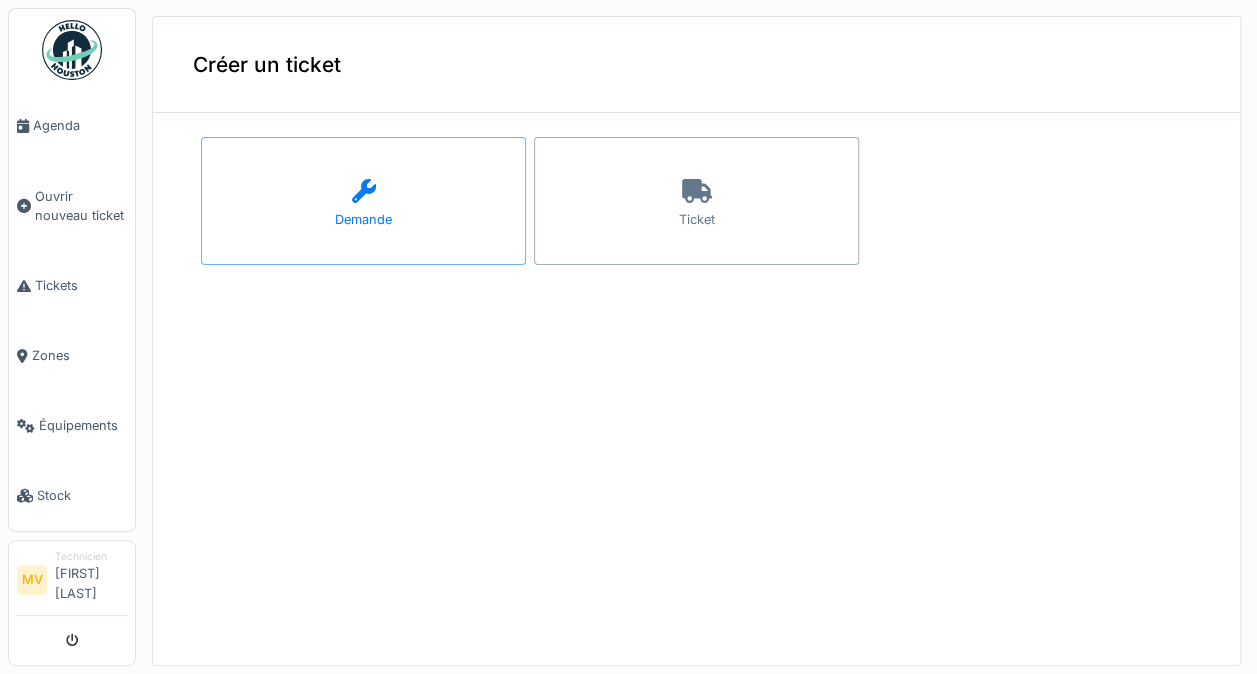click on "Ticket" at bounding box center [696, 201] 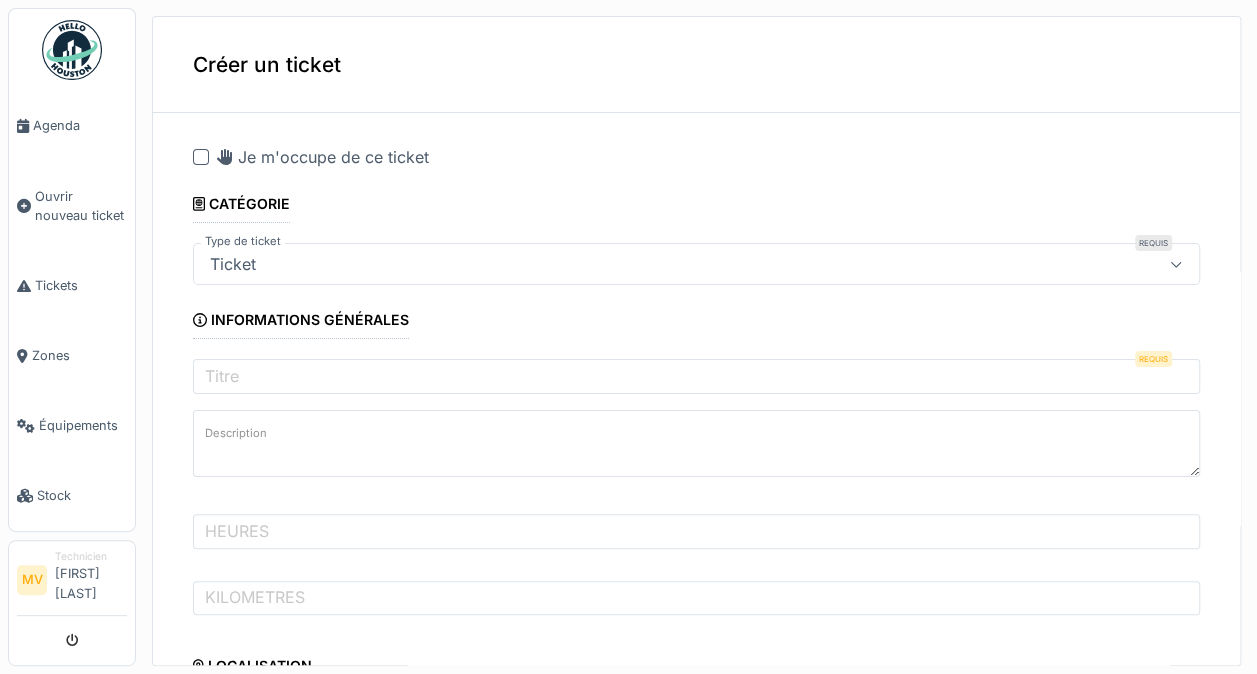 click 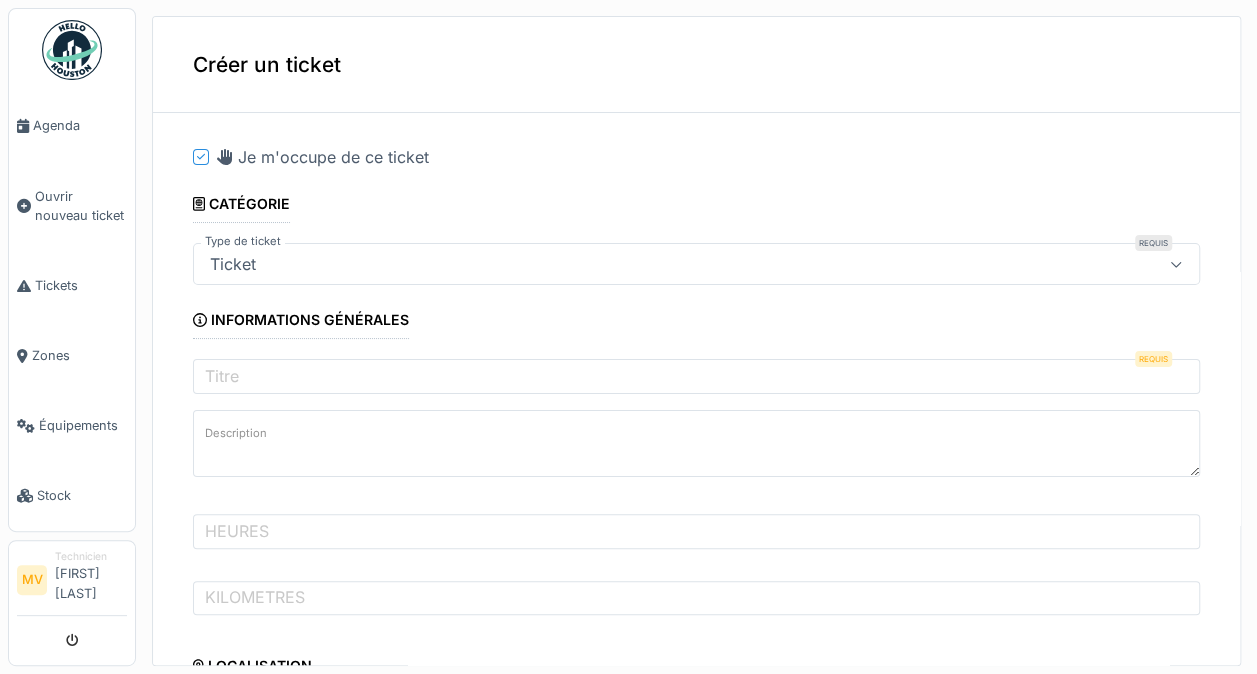 click 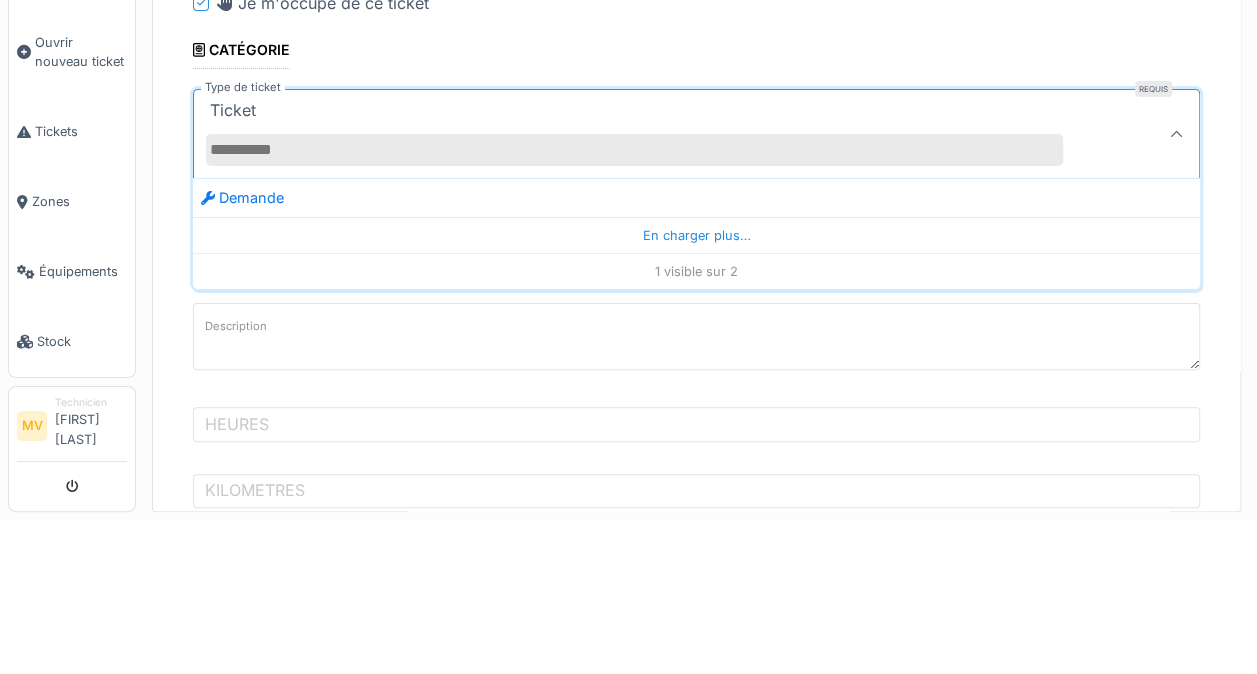 click on "Ticket" at bounding box center (233, 264) 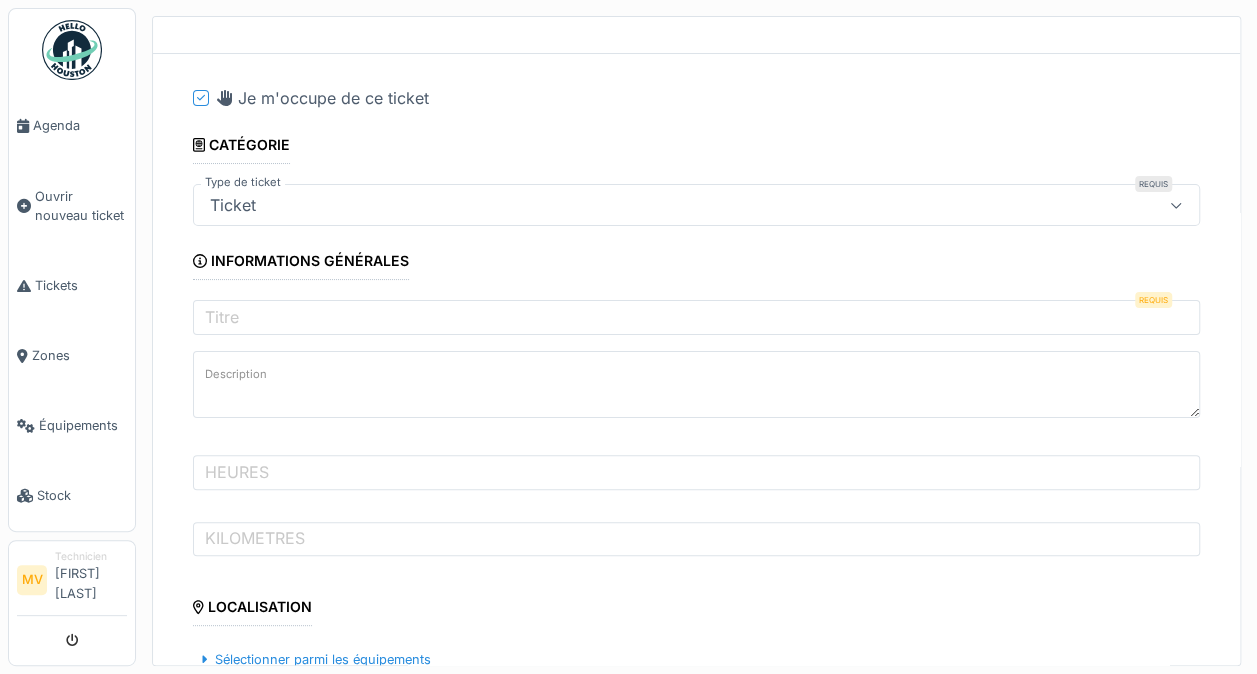scroll, scrollTop: 62, scrollLeft: 0, axis: vertical 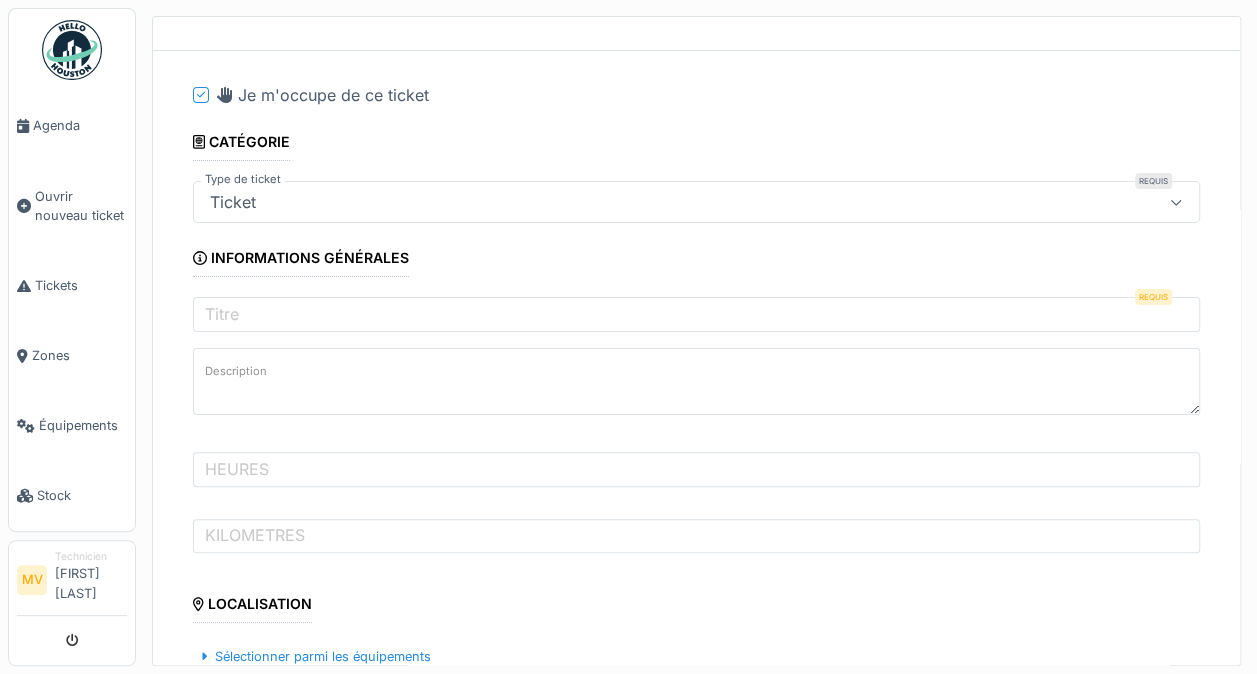 click on "Titre" at bounding box center [222, 314] 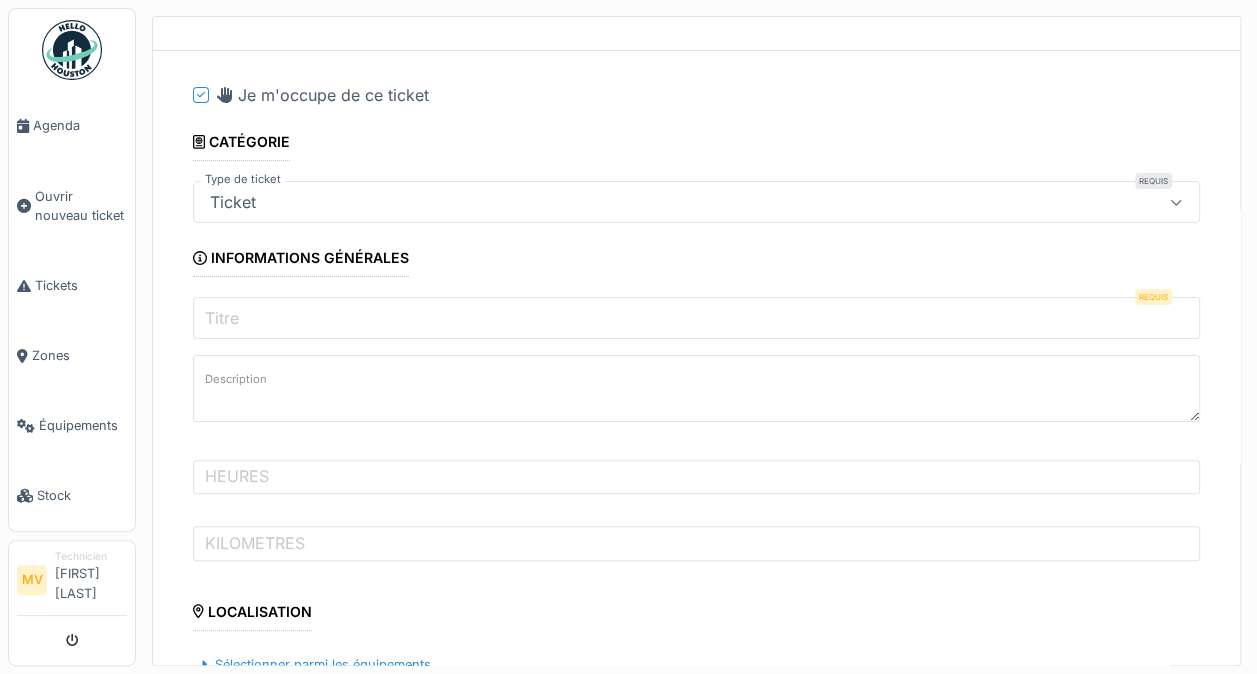 click on "Titre" at bounding box center (696, 318) 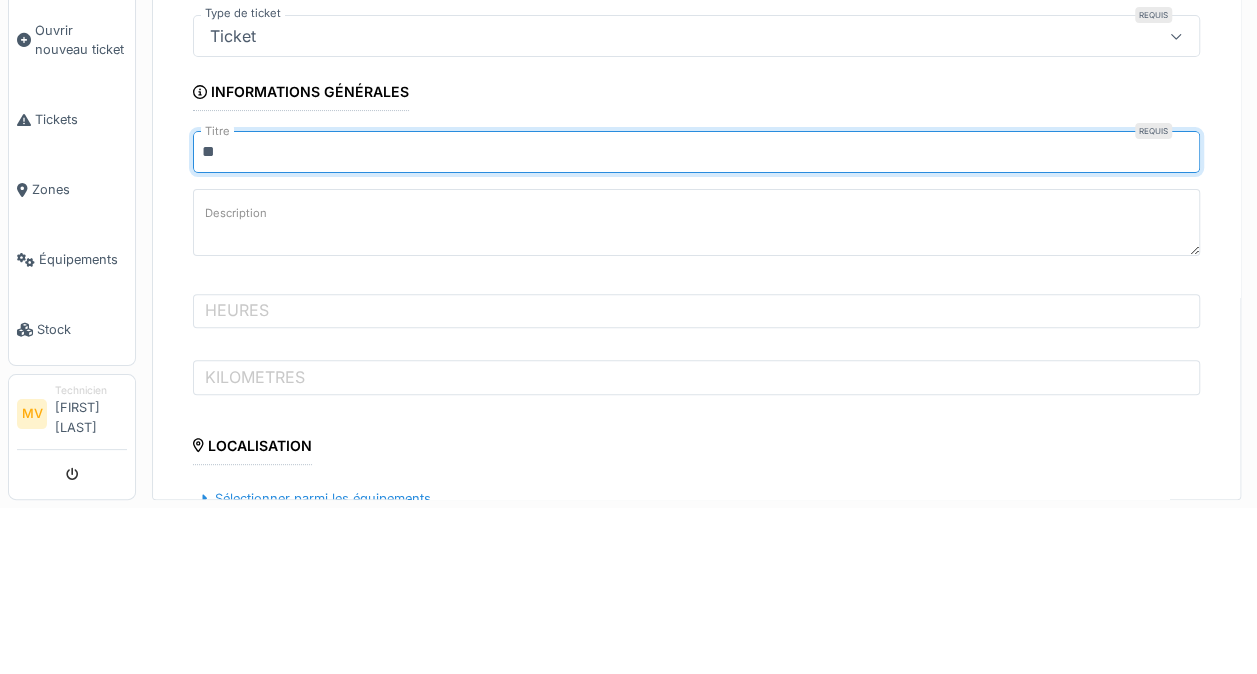 type on "*" 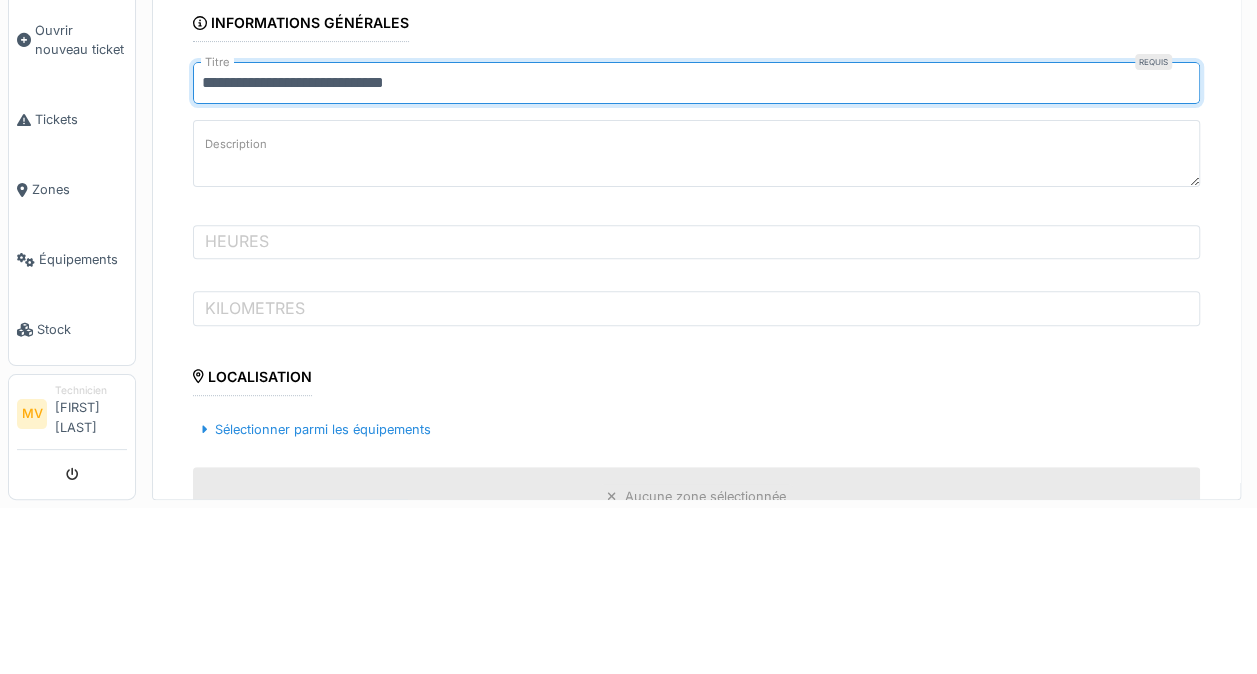 scroll, scrollTop: 170, scrollLeft: 0, axis: vertical 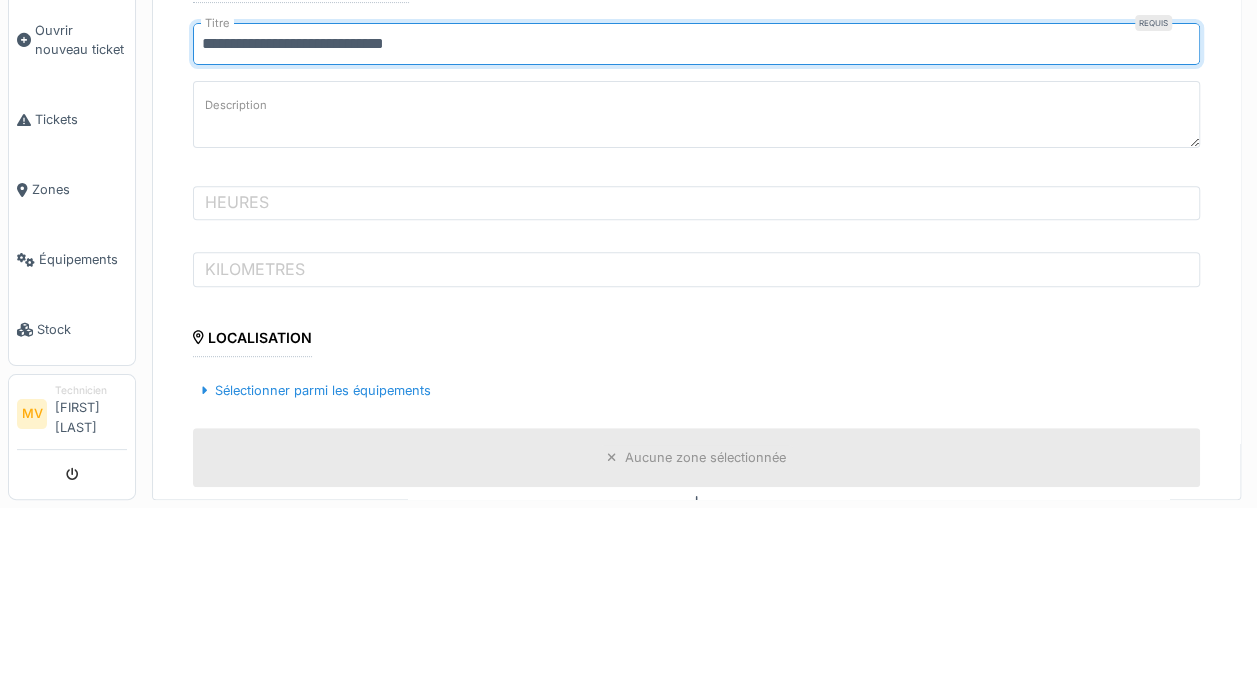 type on "**********" 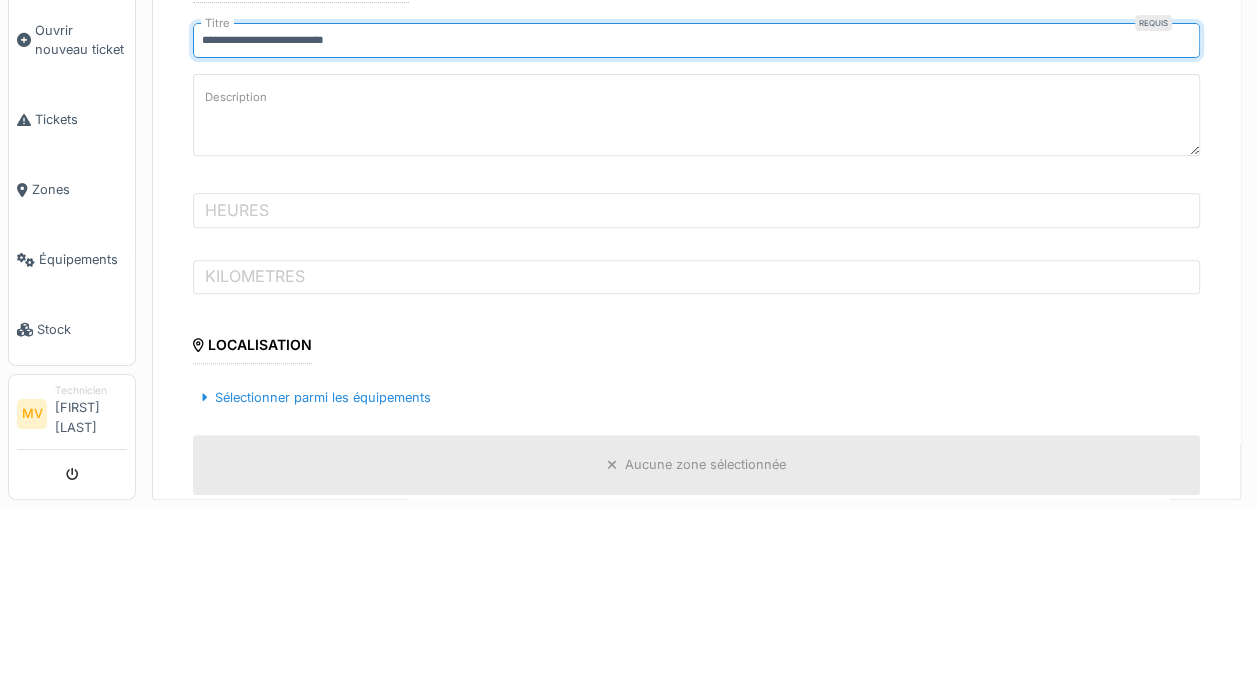 click on "Description" at bounding box center [696, 281] 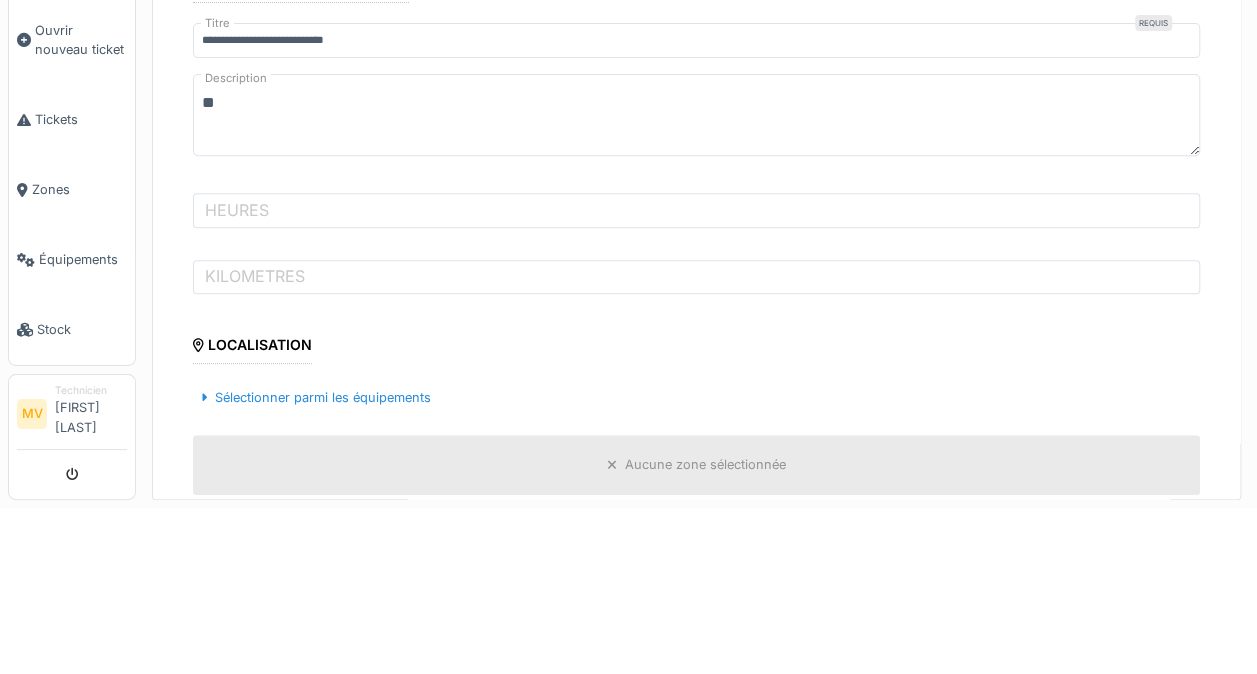 type on "*" 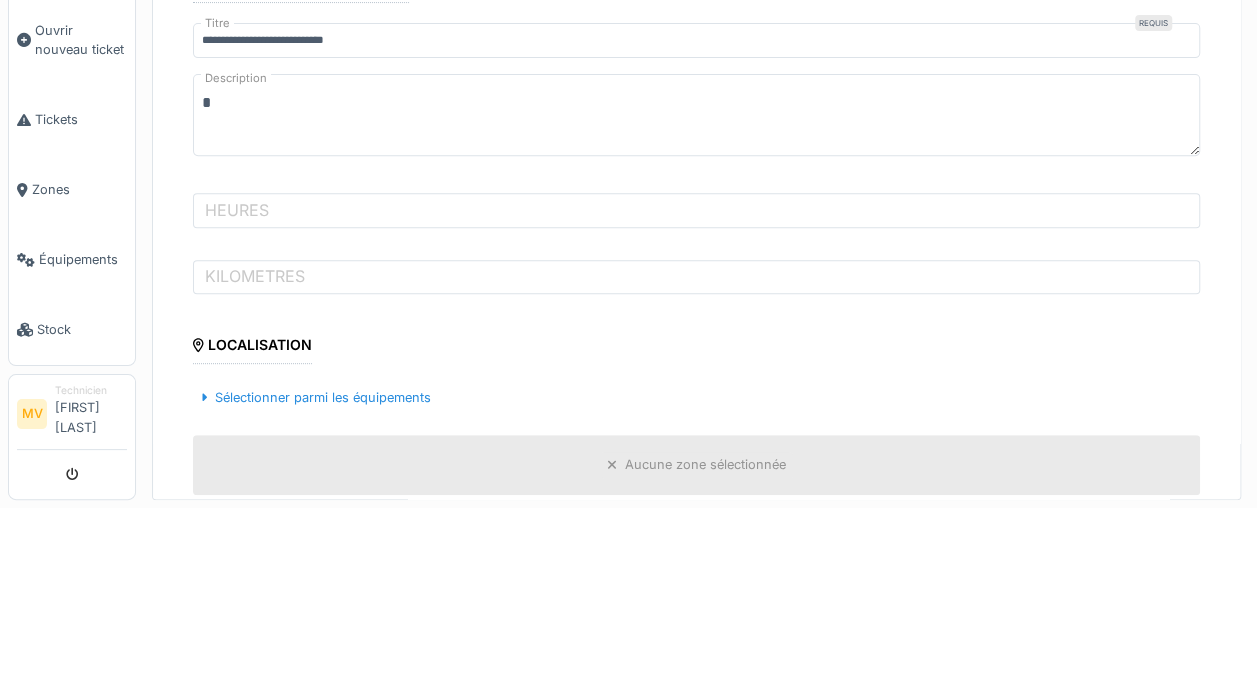 type 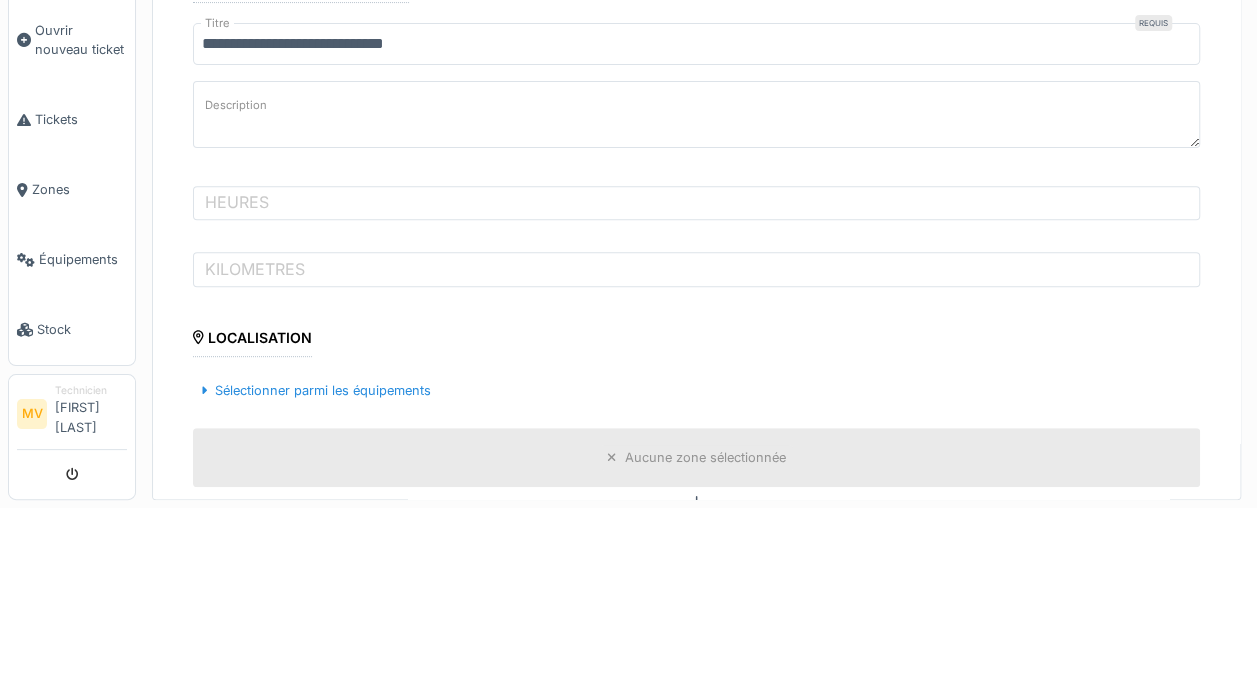 click on "**********" at bounding box center [696, 210] 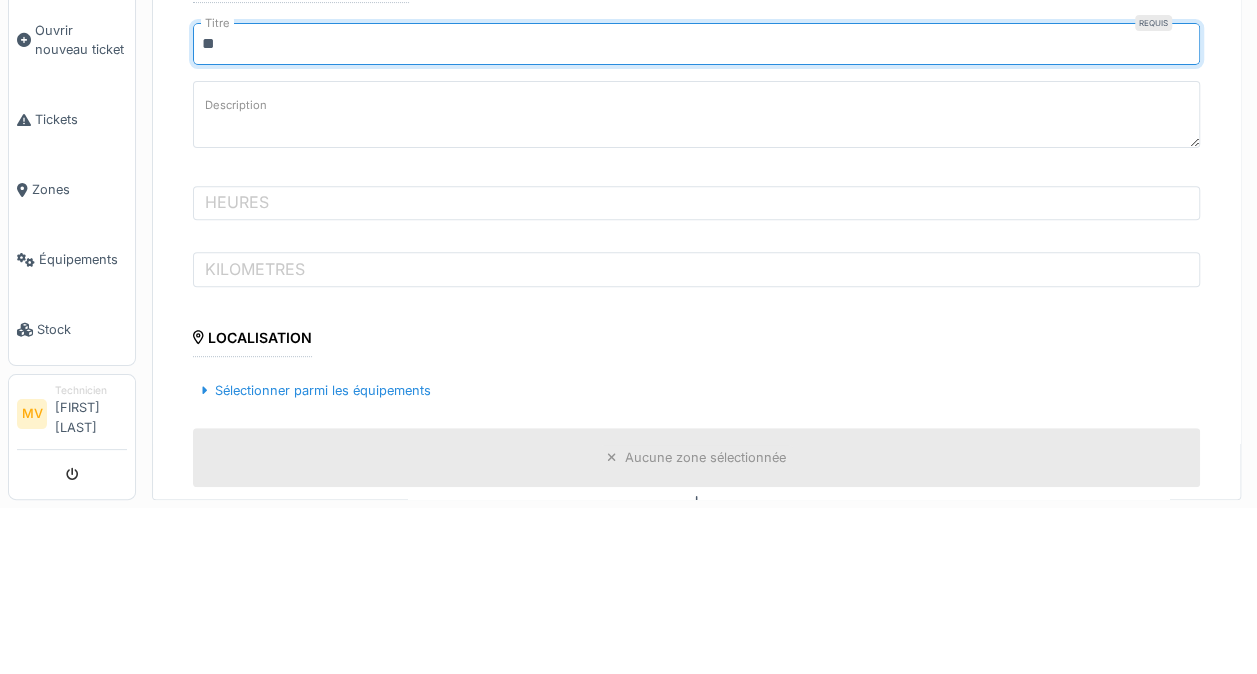 type on "*" 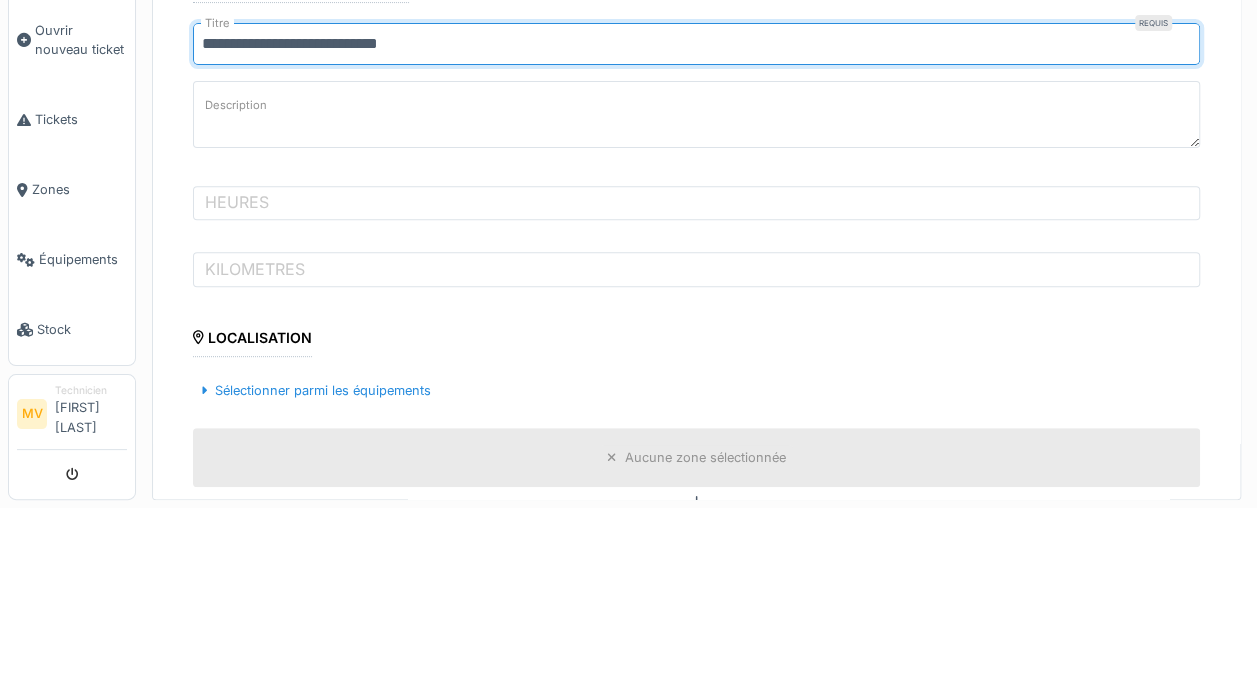 type on "**********" 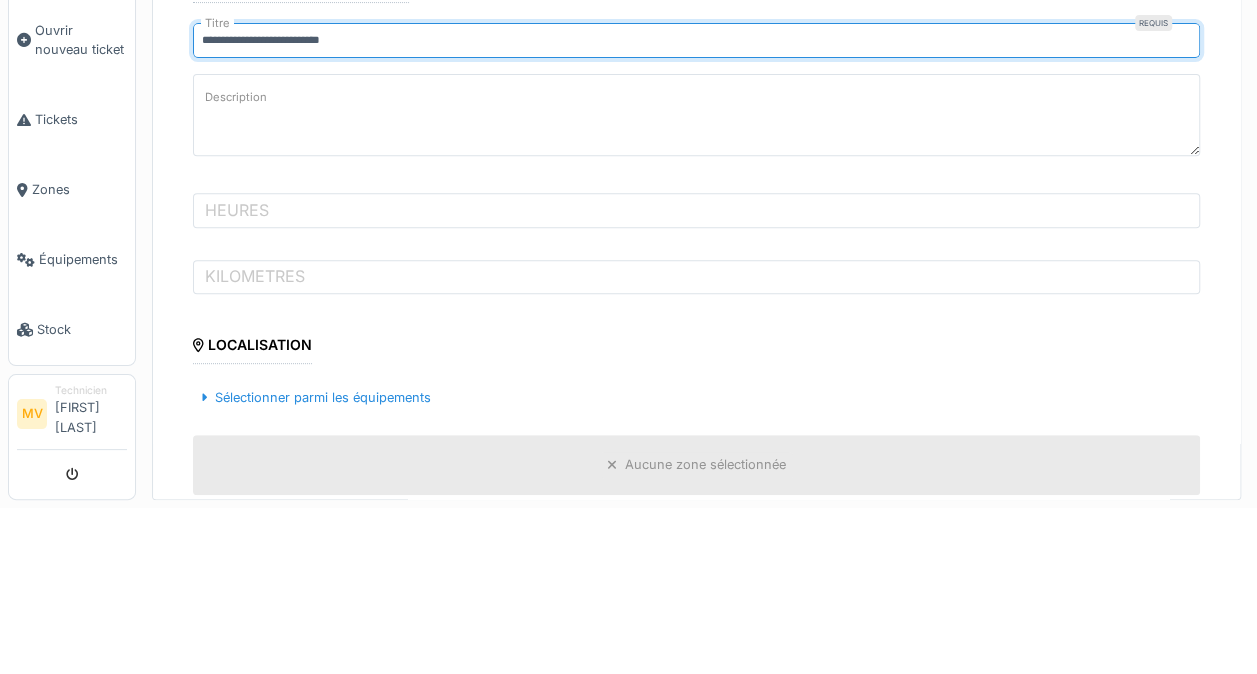 click on "Description" at bounding box center [696, 281] 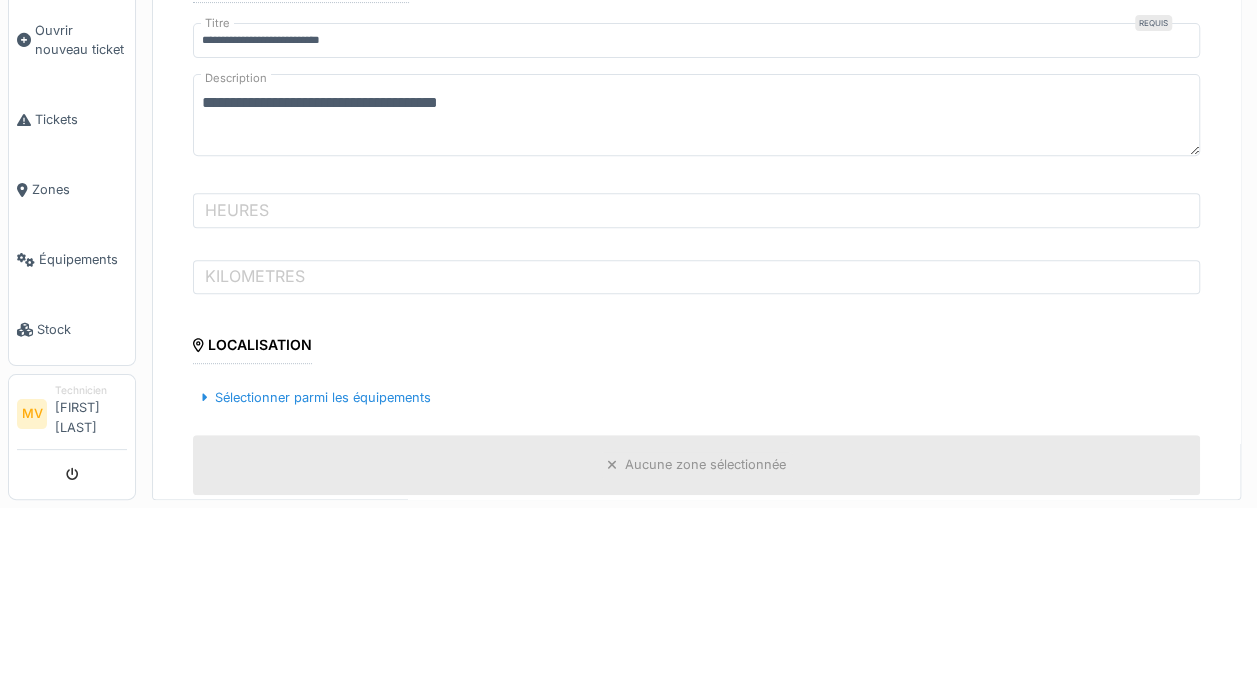 click on "**********" at bounding box center (696, 281) 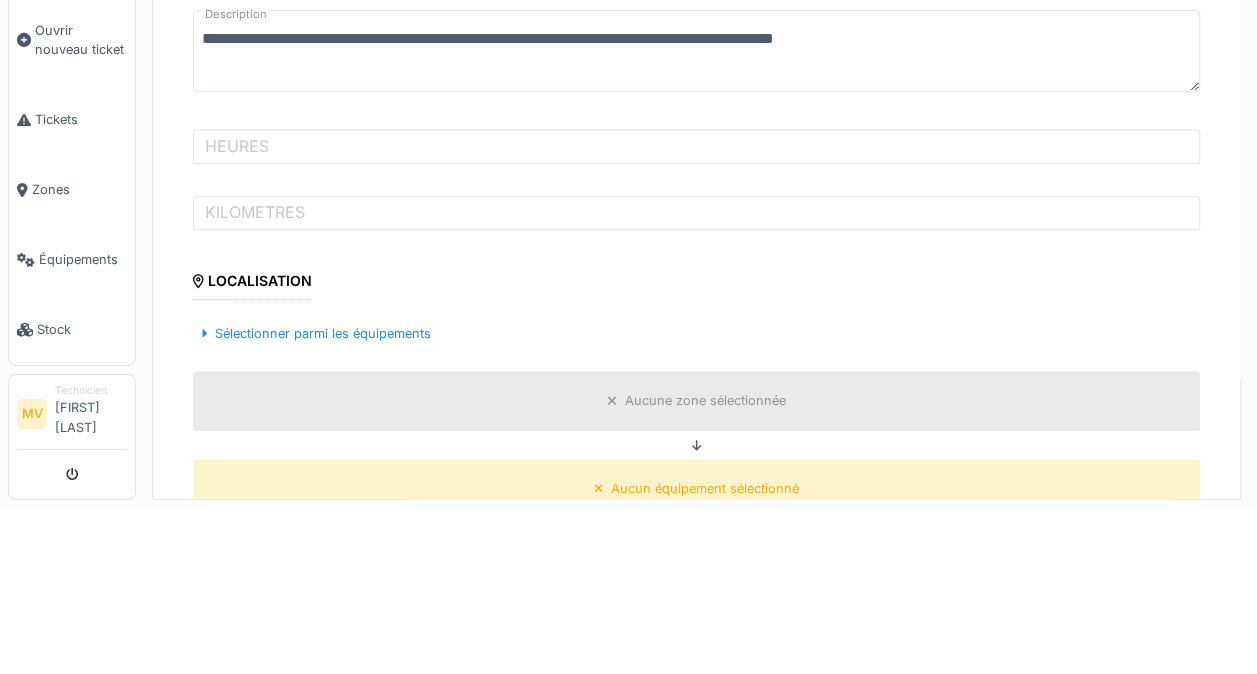 scroll, scrollTop: 237, scrollLeft: 0, axis: vertical 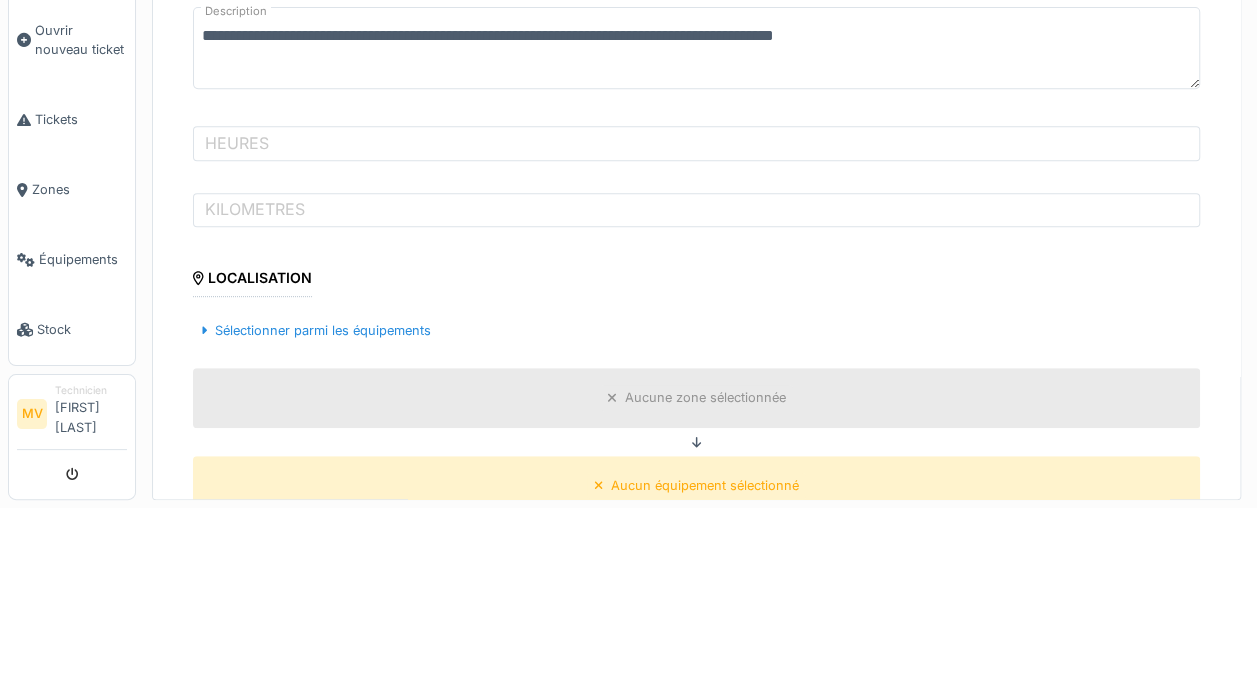 type on "**********" 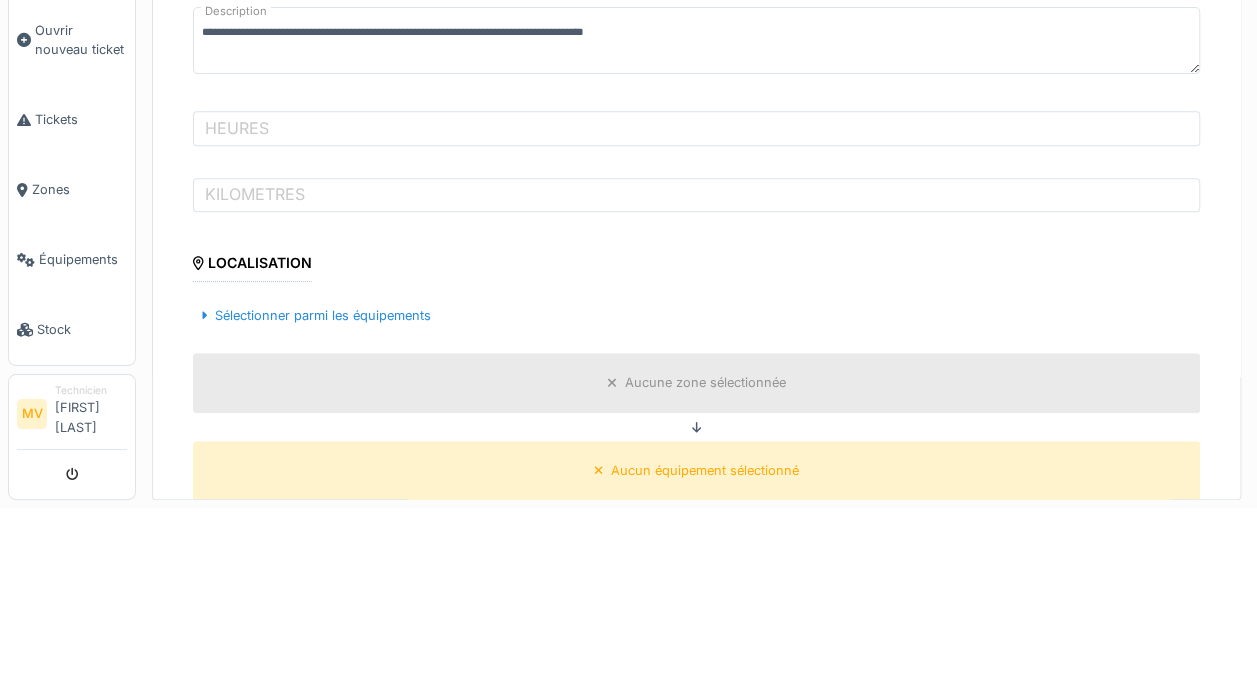 click on "HEURES" at bounding box center (237, 294) 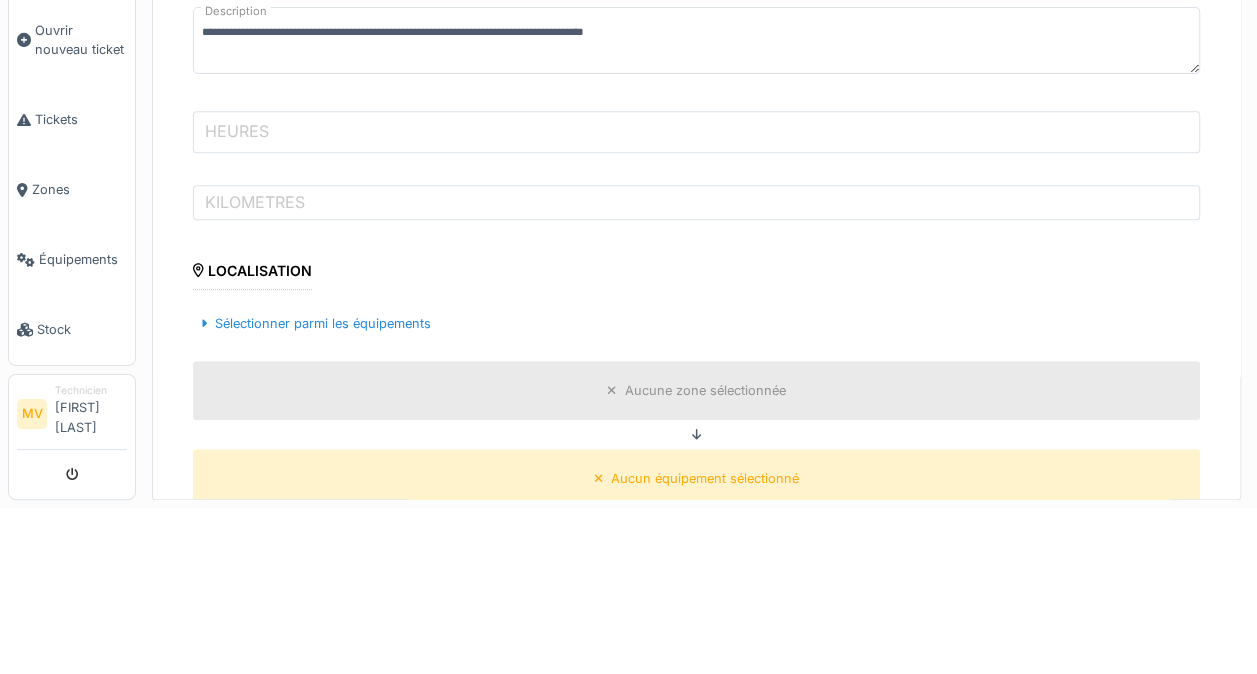 click on "HEURES" at bounding box center (696, 298) 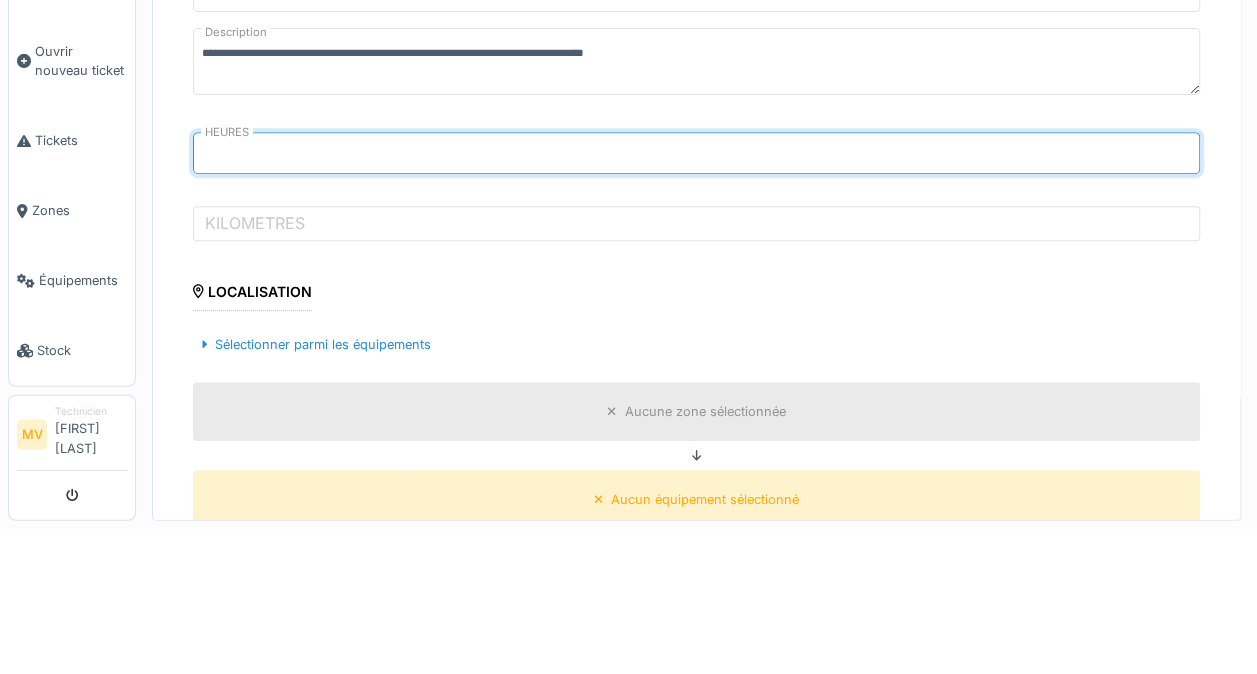 type on "*****" 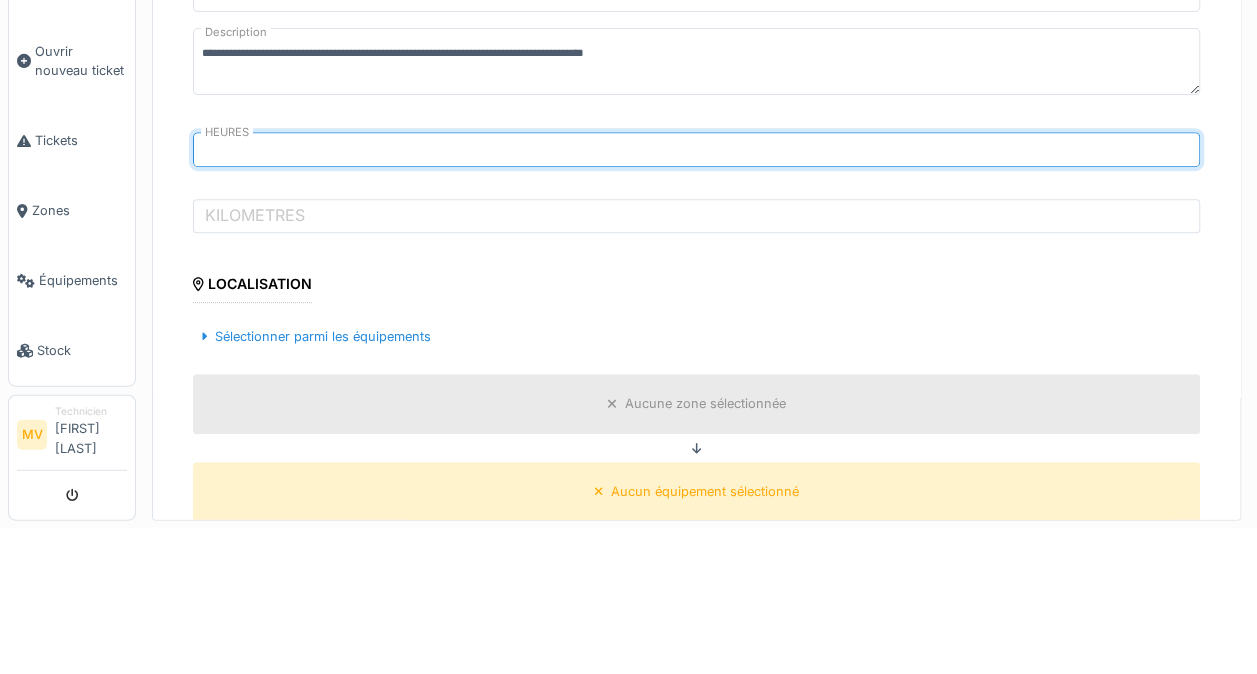 click on "KILOMETRES" at bounding box center [255, 360] 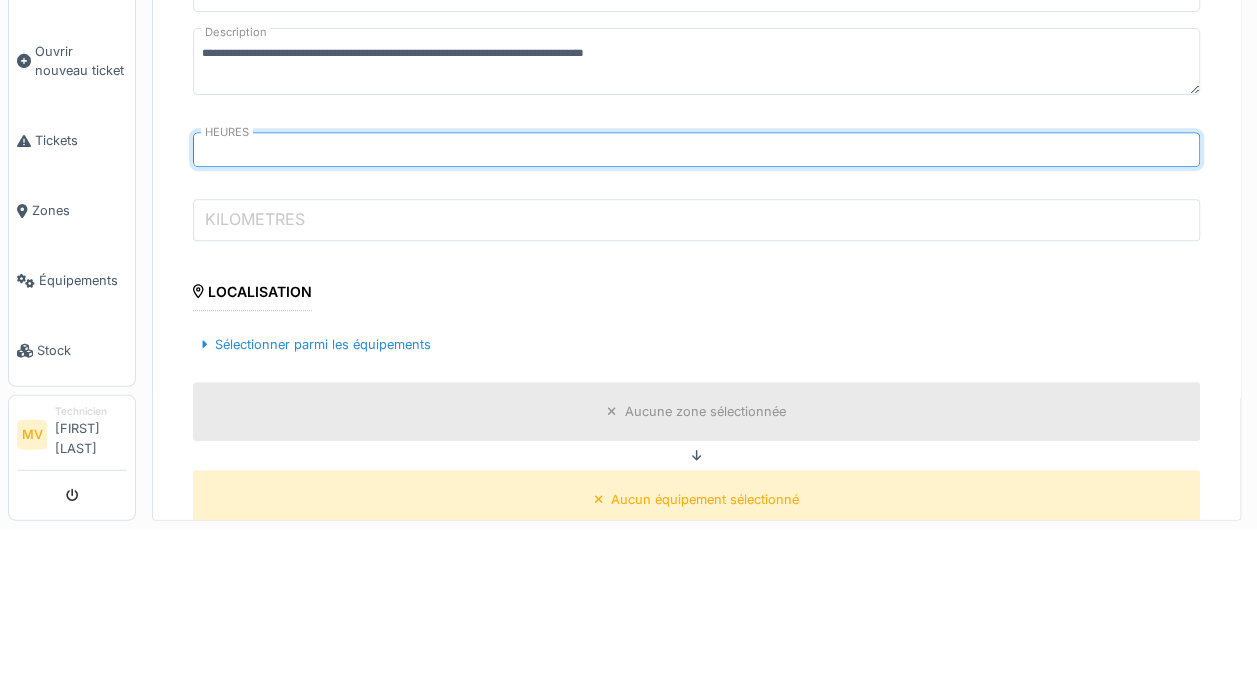 click on "KILOMETRES" at bounding box center [696, 365] 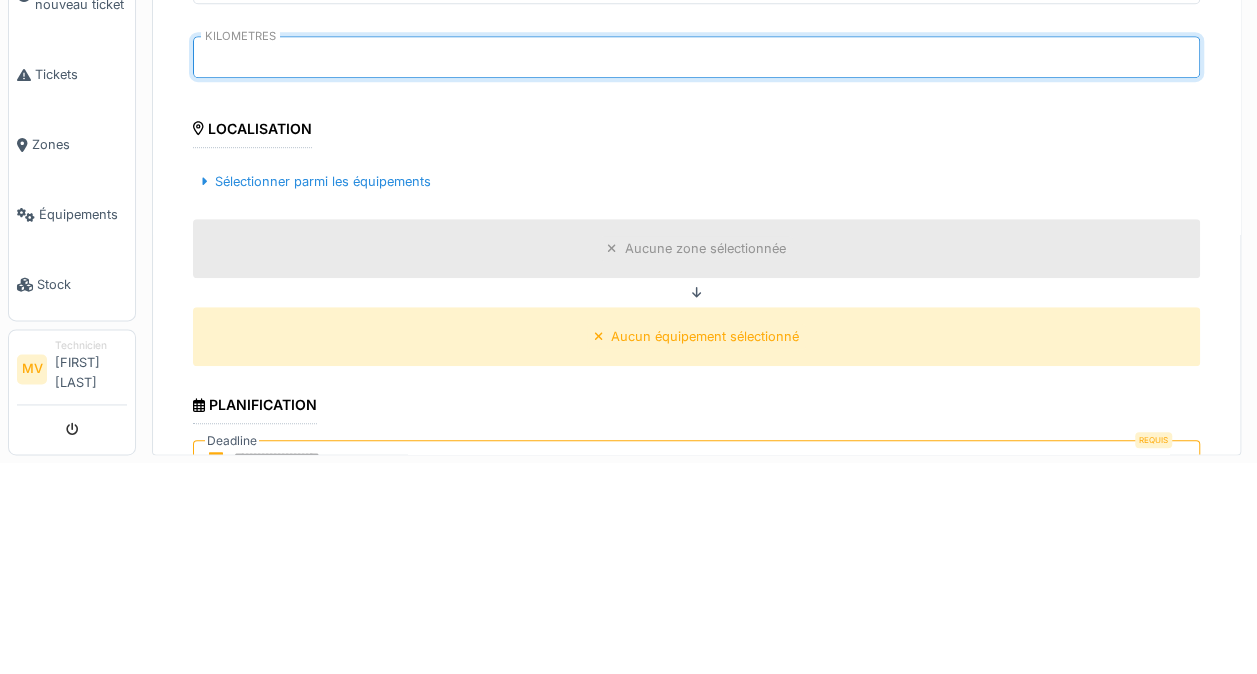 scroll, scrollTop: 342, scrollLeft: 0, axis: vertical 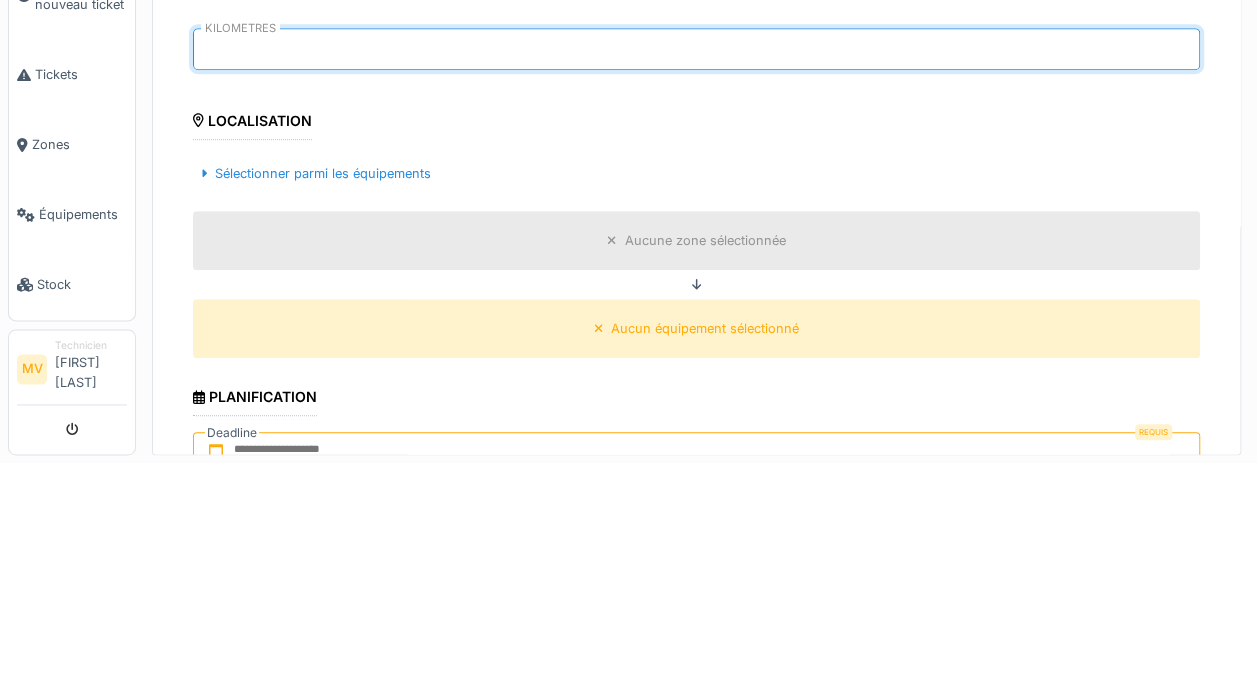 type on "******" 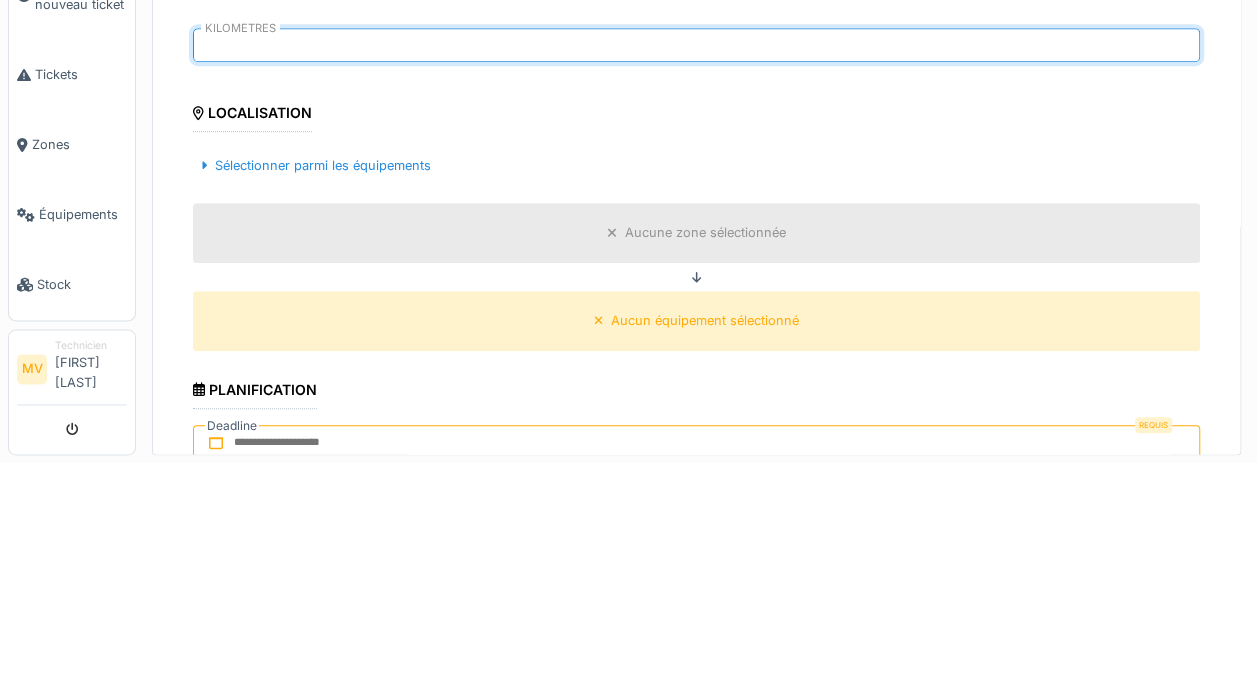 click on "Sélectionner parmi les équipements" at bounding box center [316, 376] 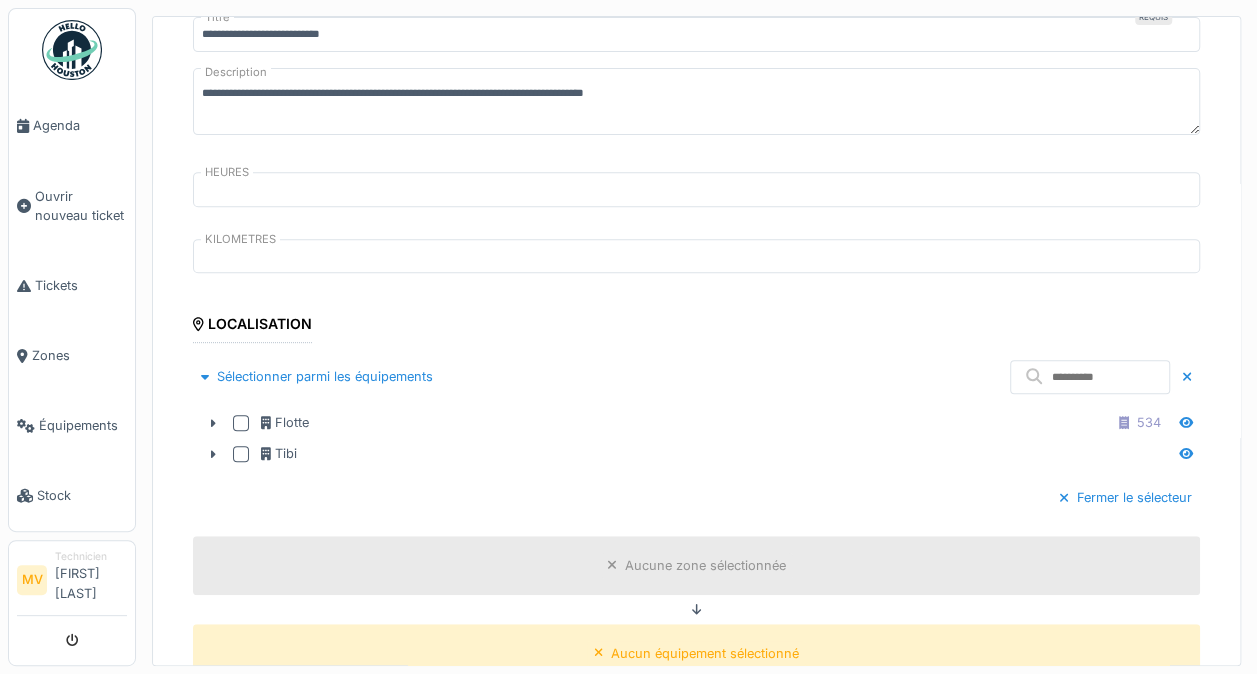 click at bounding box center (241, 423) 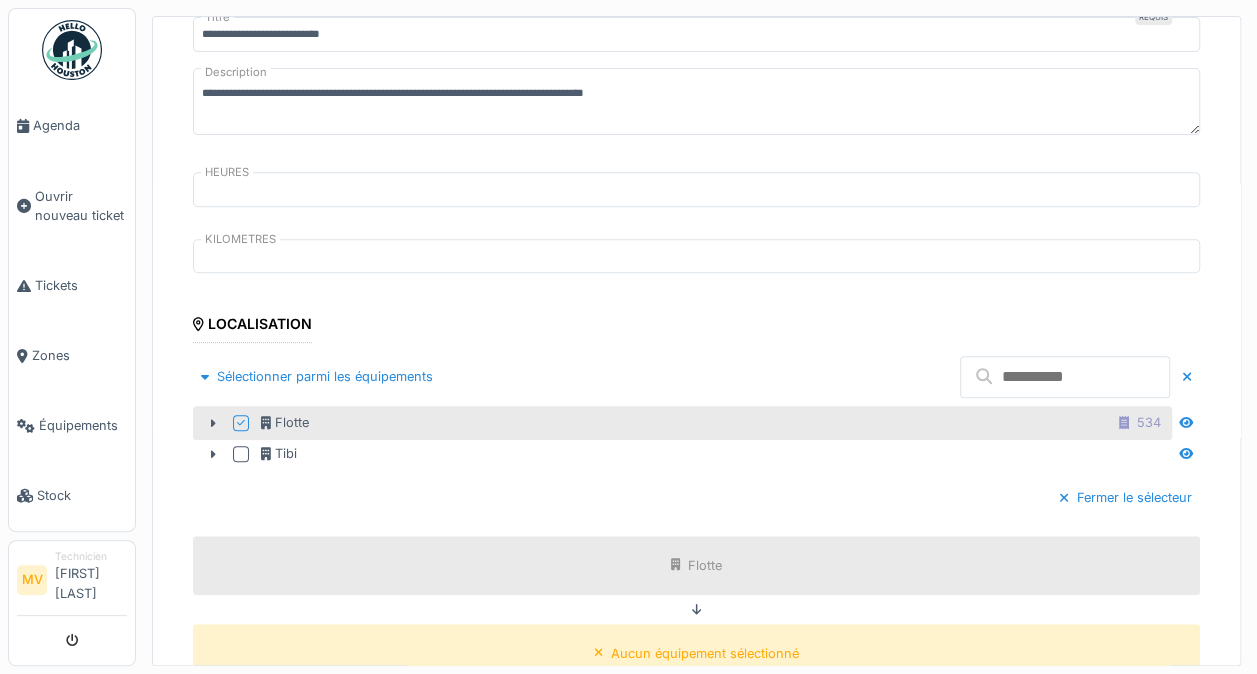 click at bounding box center (1065, 377) 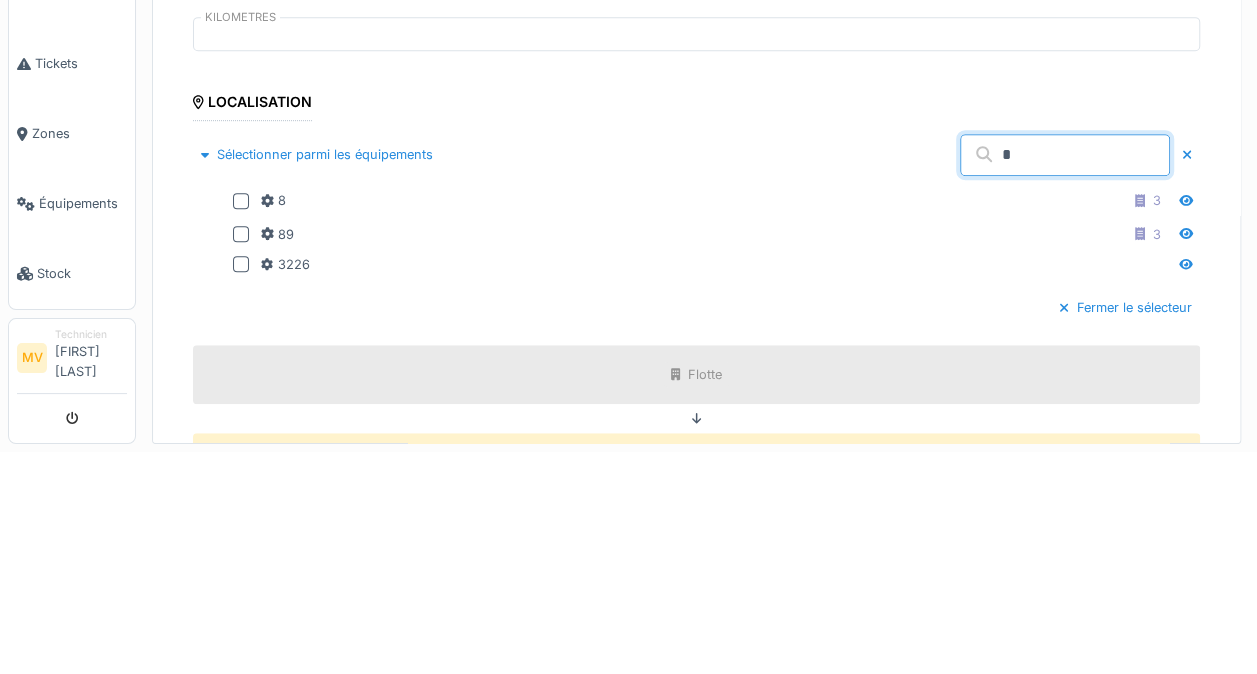 type on "*" 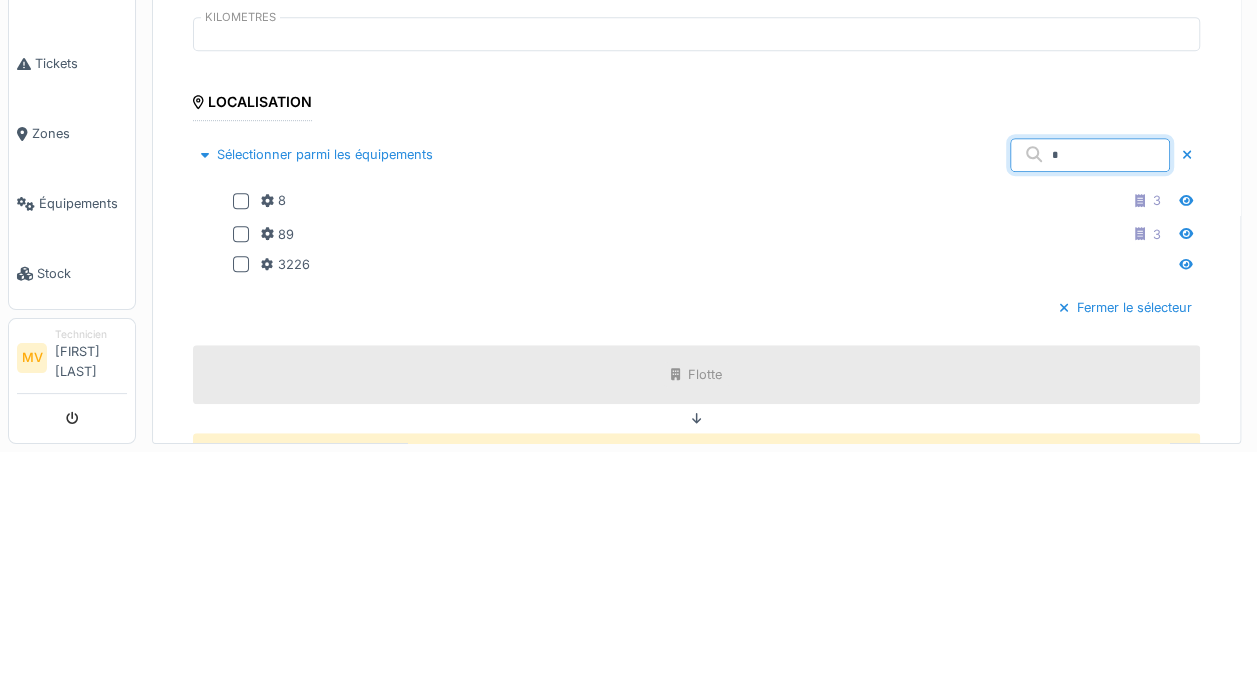 click at bounding box center (241, 423) 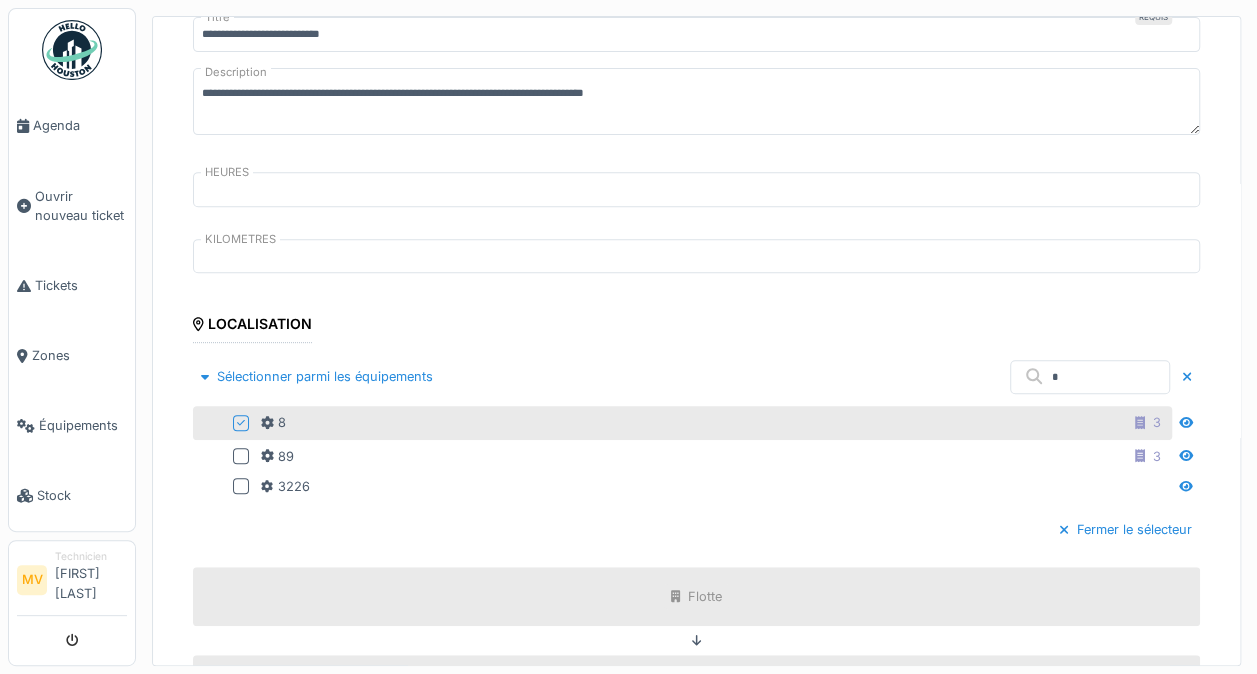 click on "Fermer le sélecteur" at bounding box center (696, 529) 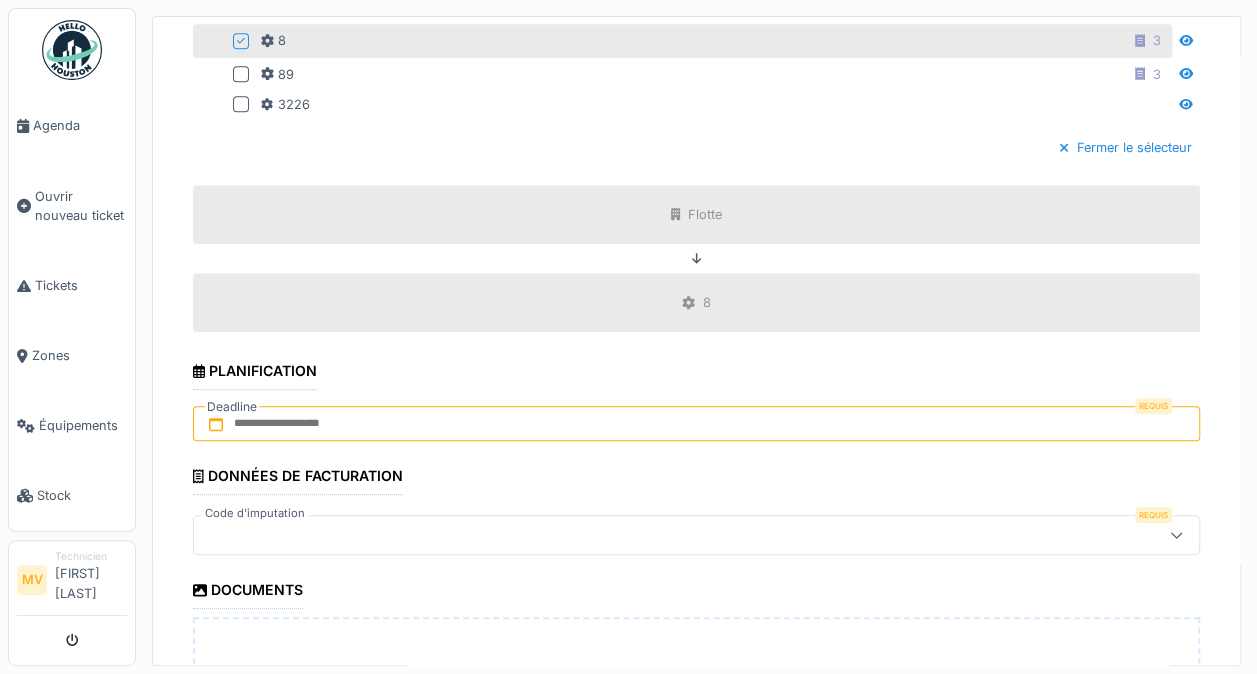 scroll, scrollTop: 727, scrollLeft: 0, axis: vertical 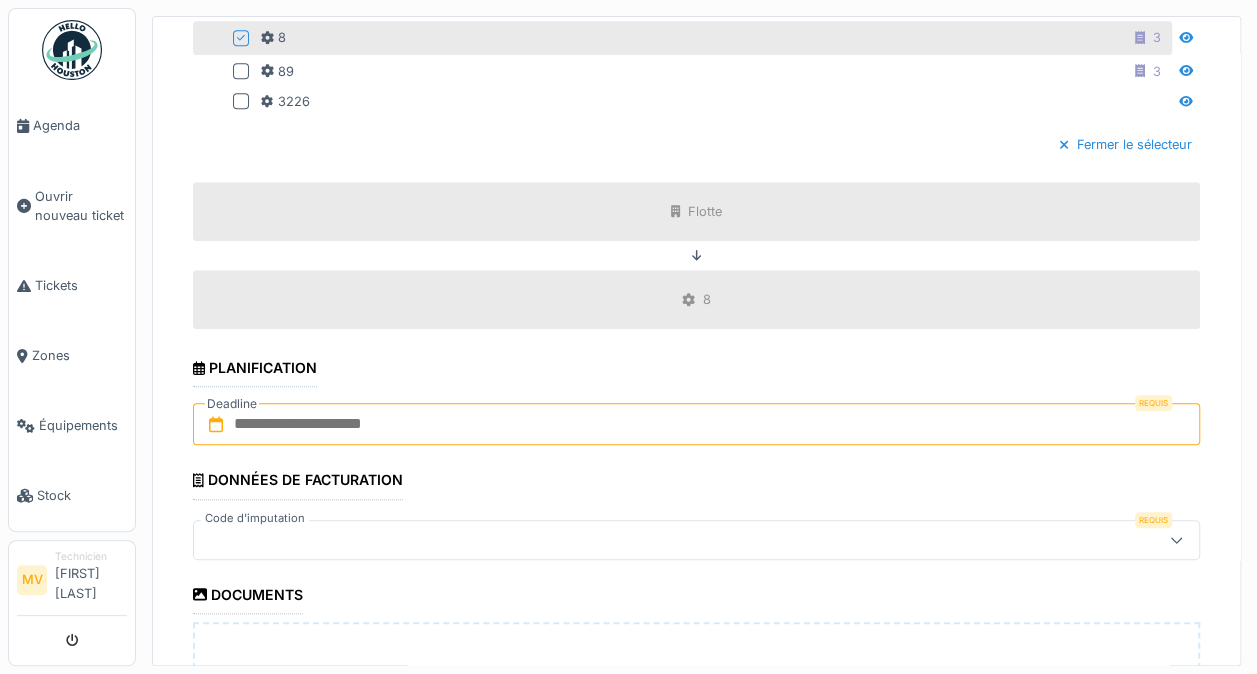 click at bounding box center [696, 424] 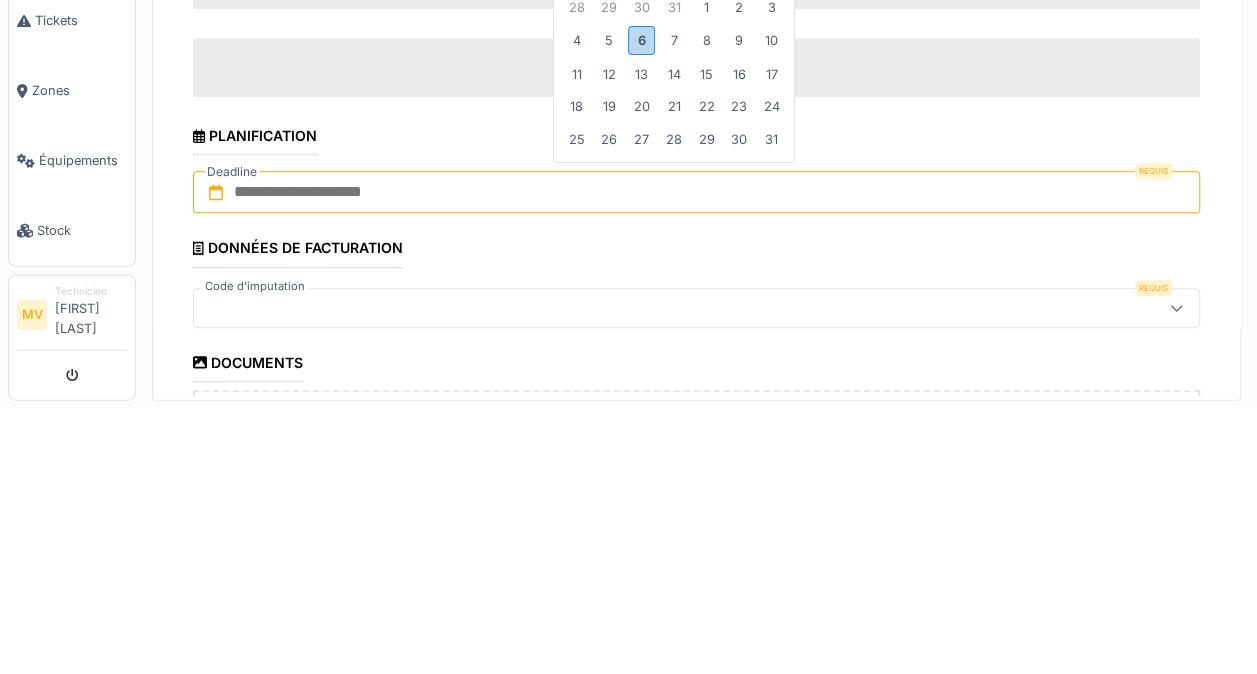 scroll, scrollTop: 678, scrollLeft: 0, axis: vertical 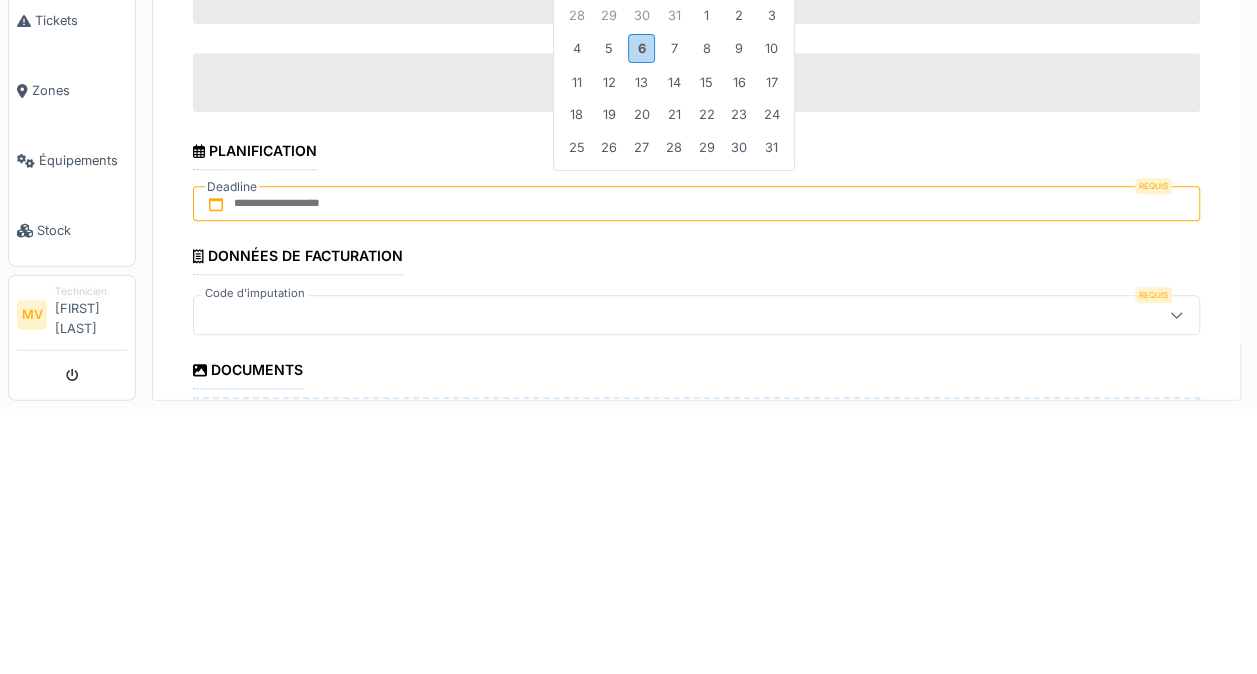 click on "6" at bounding box center (641, 314) 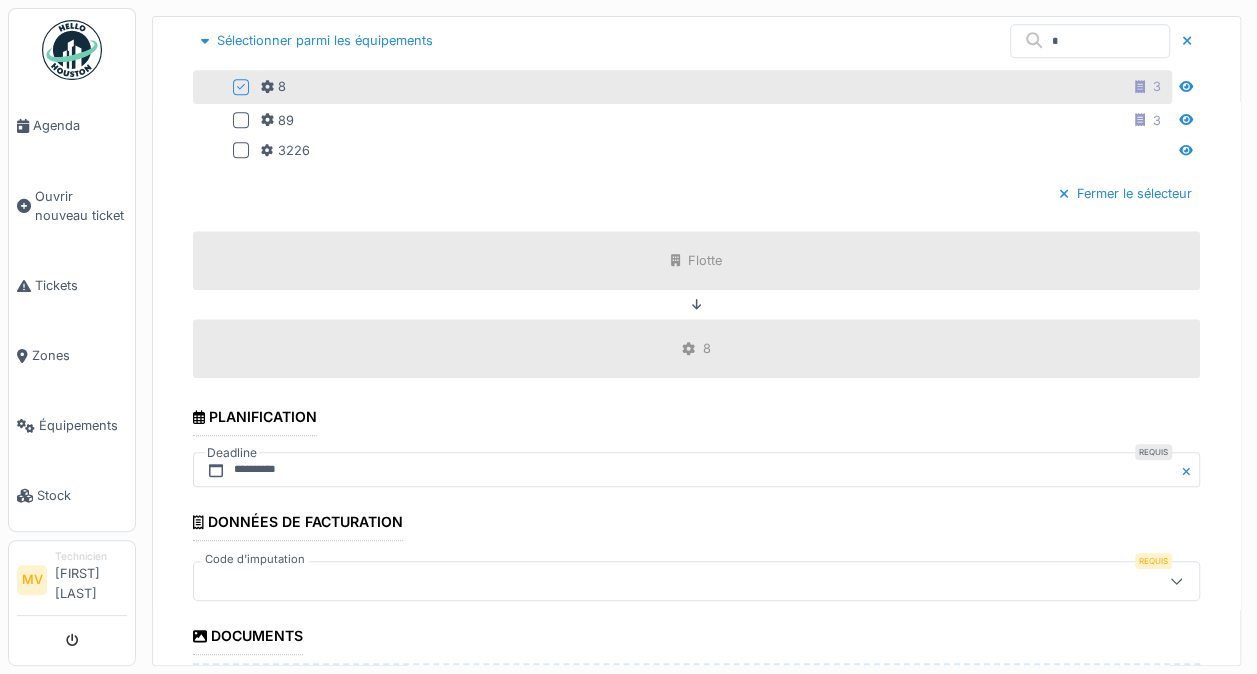 click on "Planification" at bounding box center [255, 419] 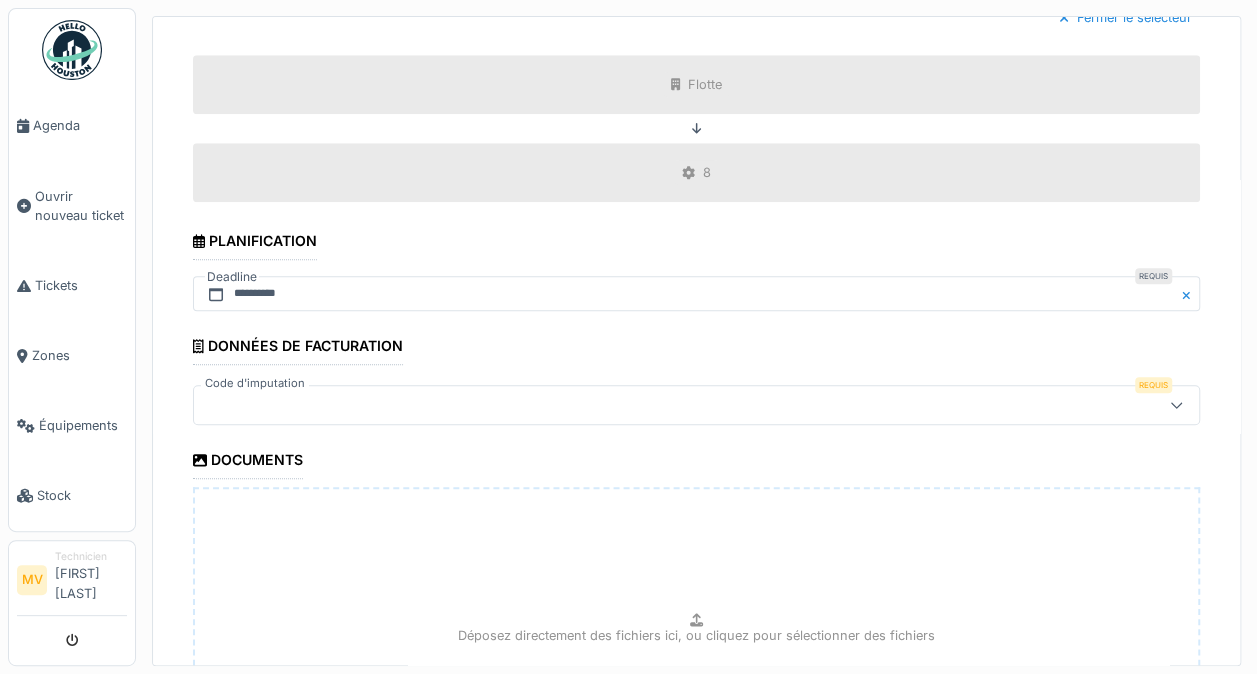 scroll, scrollTop: 867, scrollLeft: 0, axis: vertical 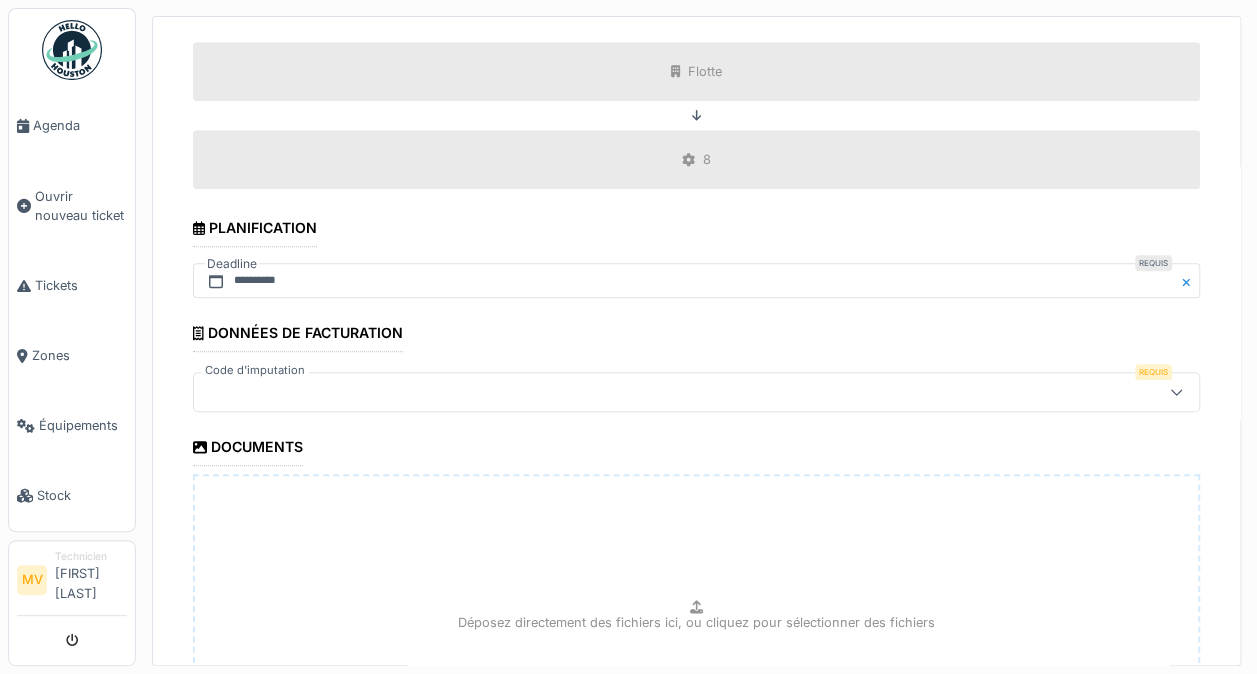 click 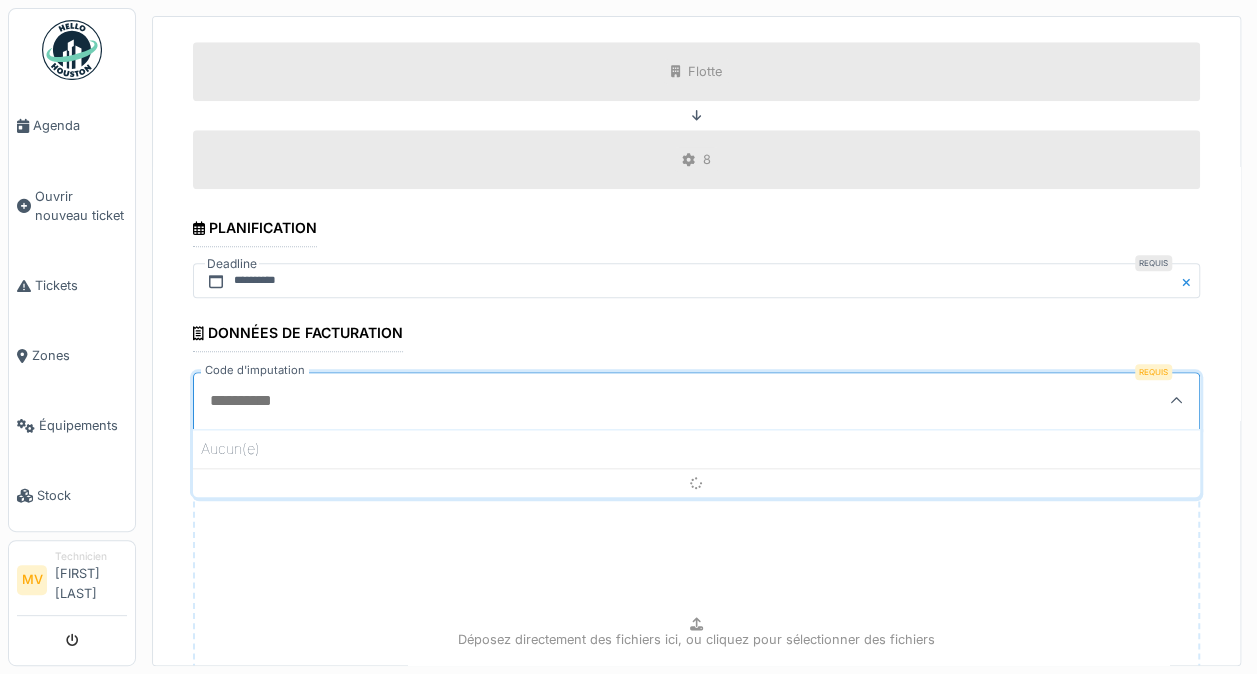 scroll, scrollTop: 4, scrollLeft: 0, axis: vertical 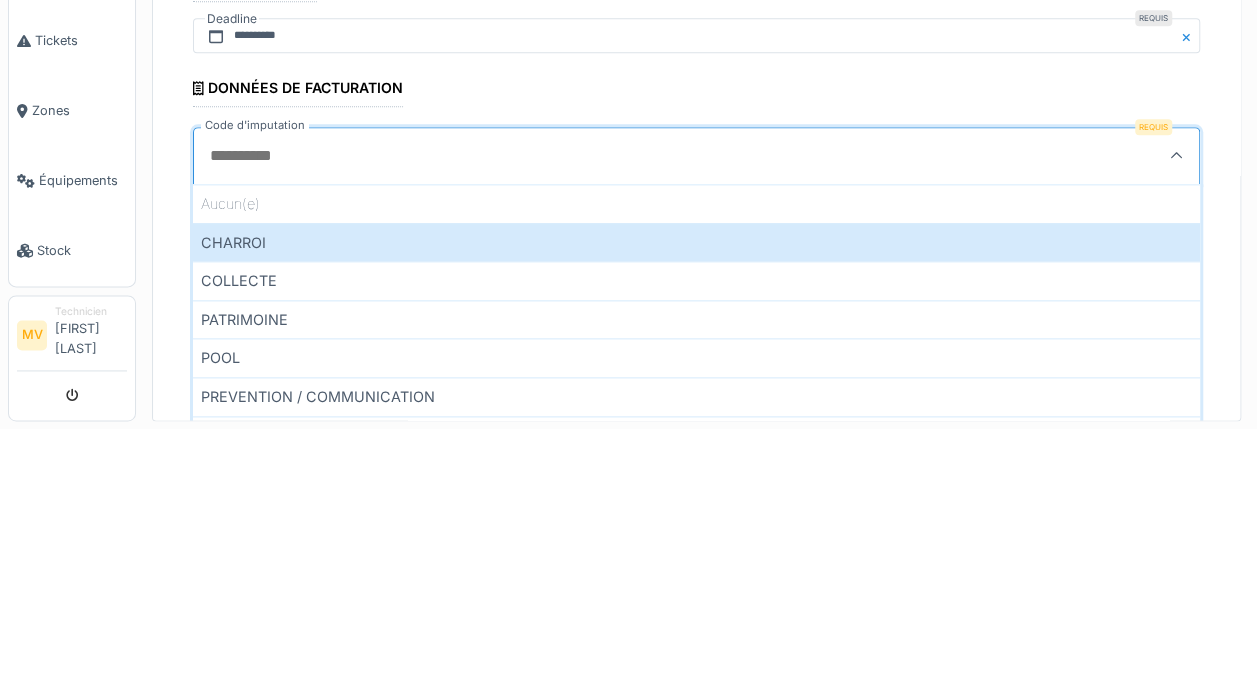 click on "COLLECTE" at bounding box center (696, 525) 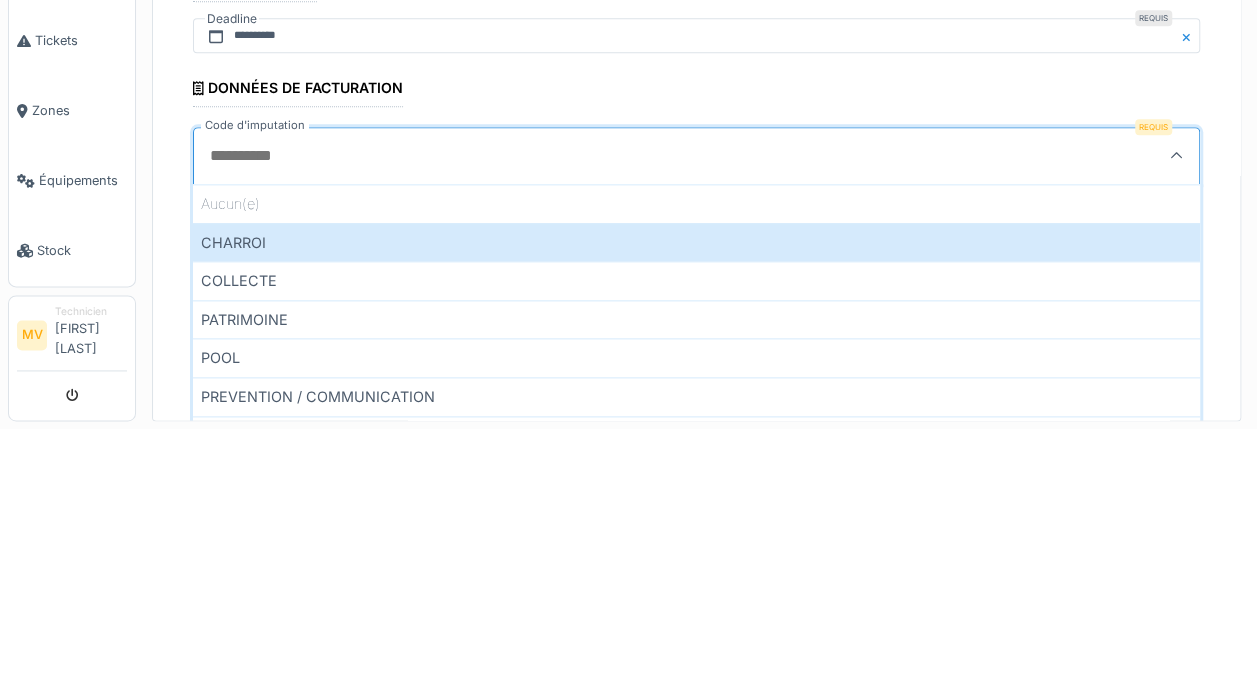 type on "****" 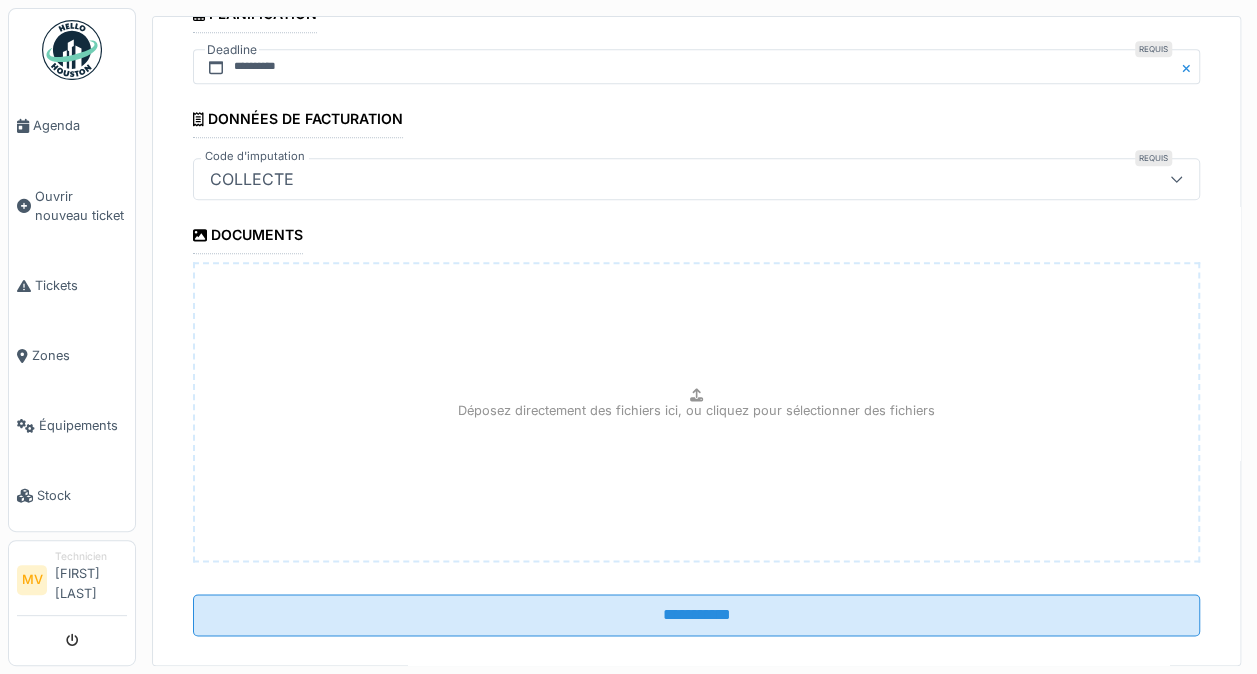 scroll, scrollTop: 1103, scrollLeft: 0, axis: vertical 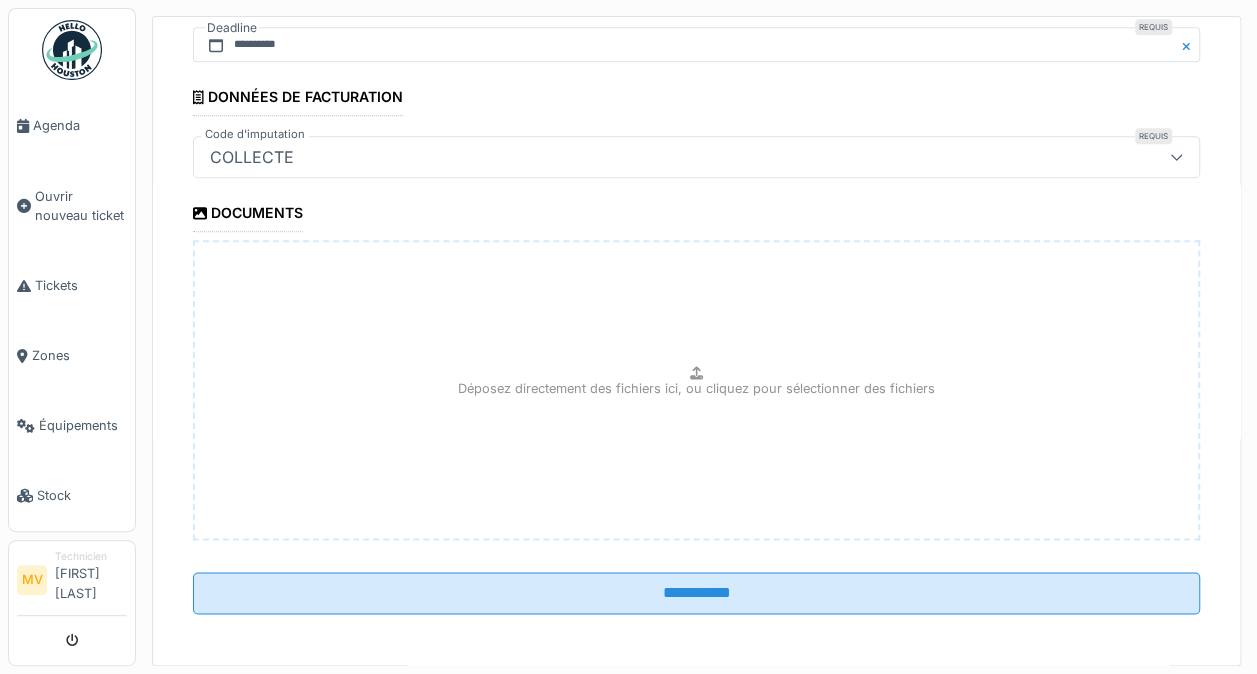 click on "**********" at bounding box center (696, 593) 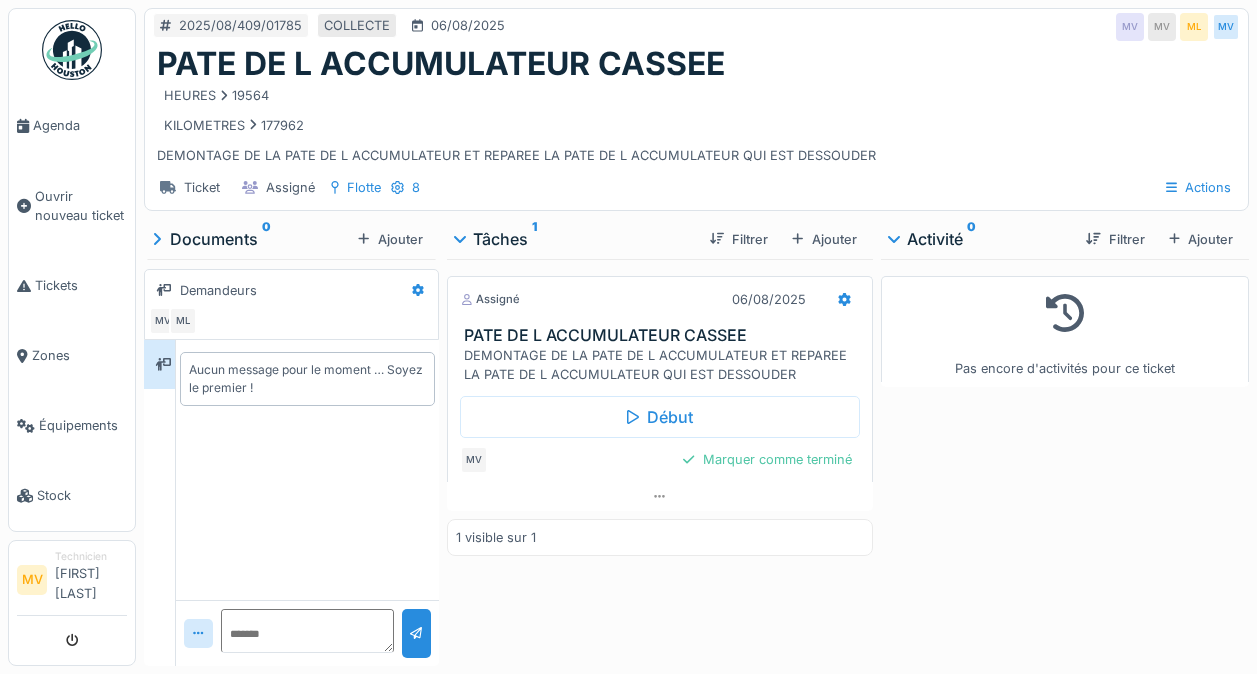 scroll, scrollTop: 0, scrollLeft: 0, axis: both 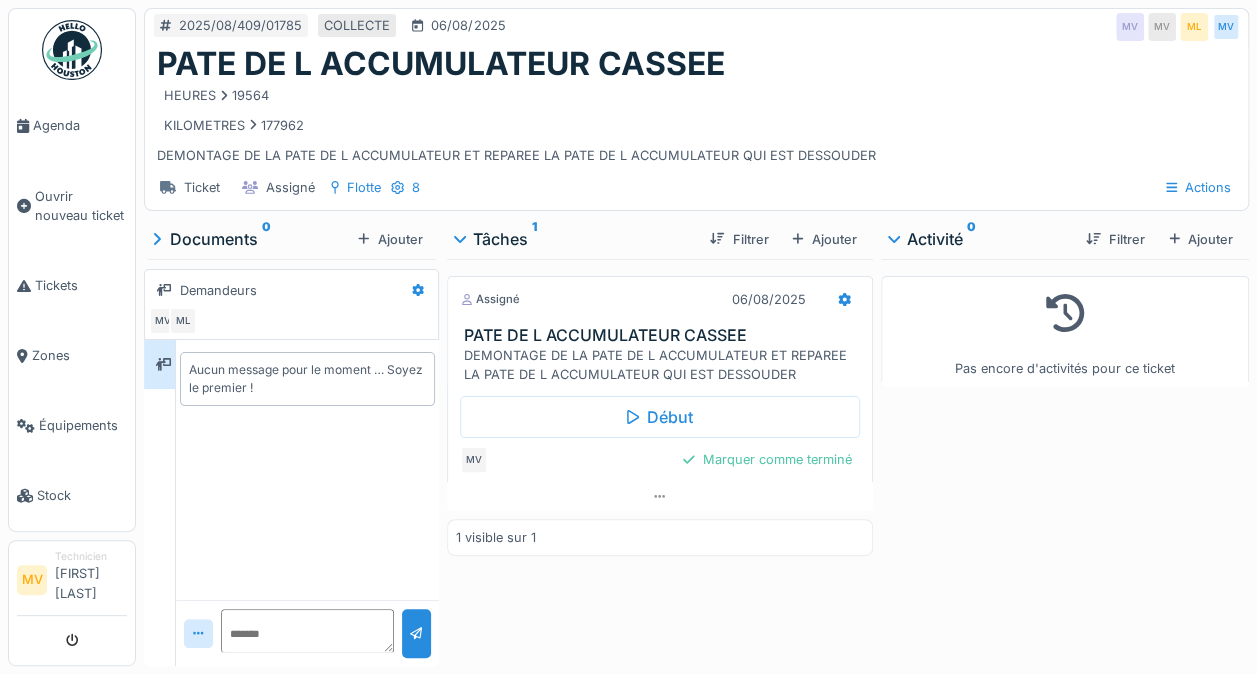 click on "Début" at bounding box center (660, 417) 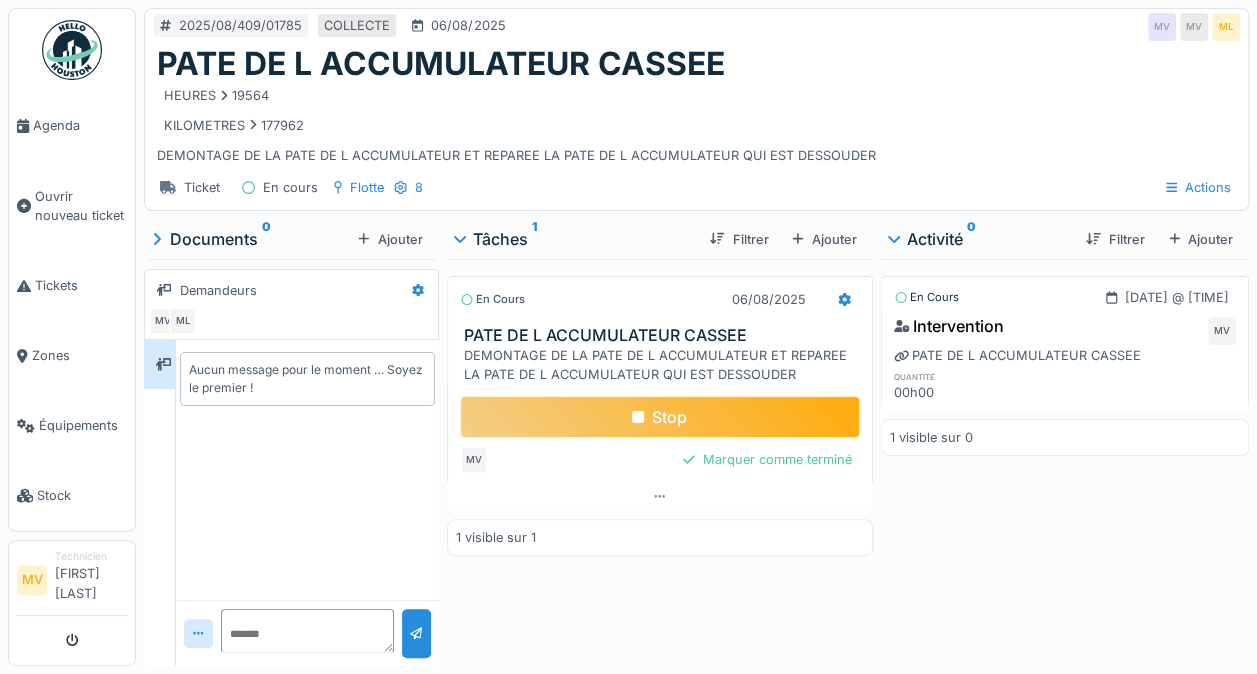 click on "Agenda" at bounding box center [80, 125] 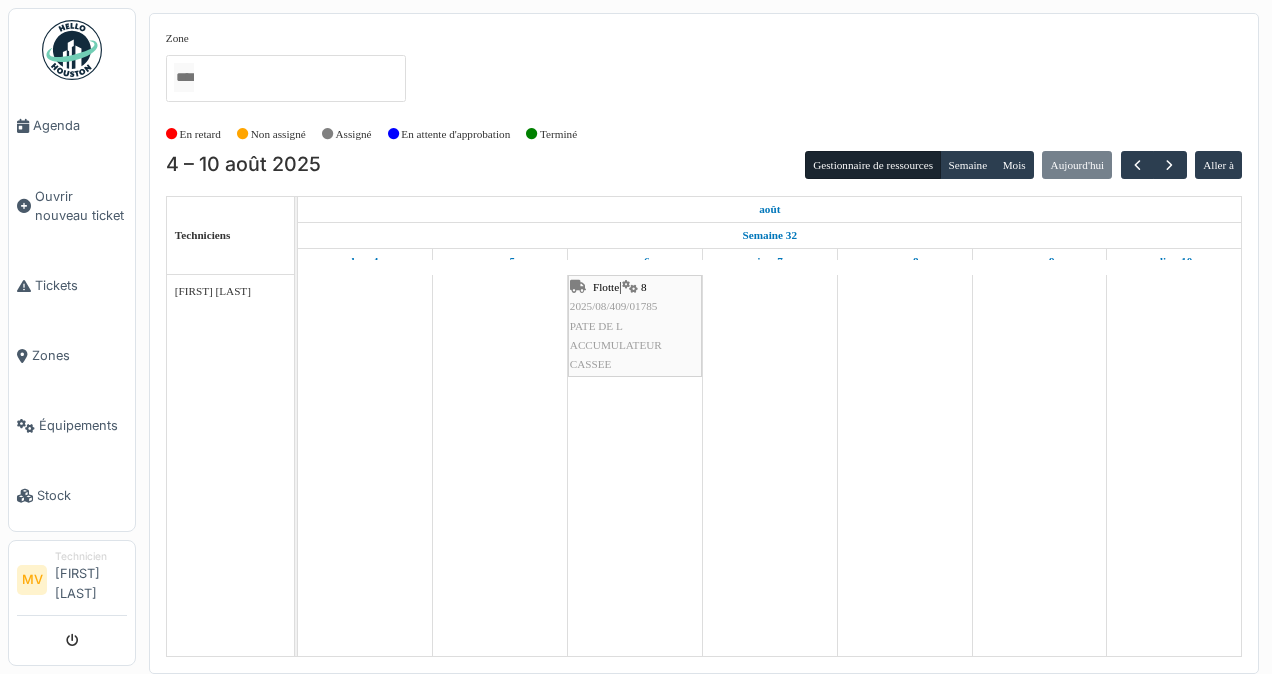 scroll, scrollTop: 0, scrollLeft: 0, axis: both 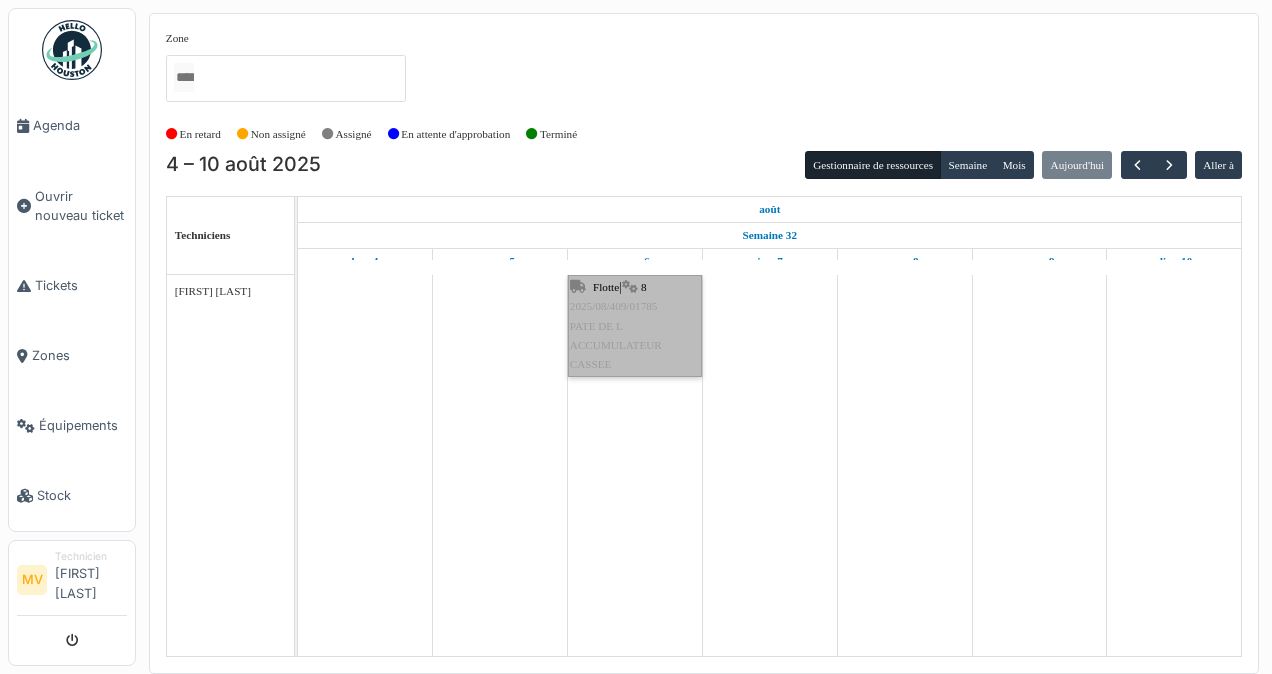 click on "Flotte
|     8
2025/08/409/01785
PATE DE L ACCUMULATEUR CASSEE" at bounding box center (635, 326) 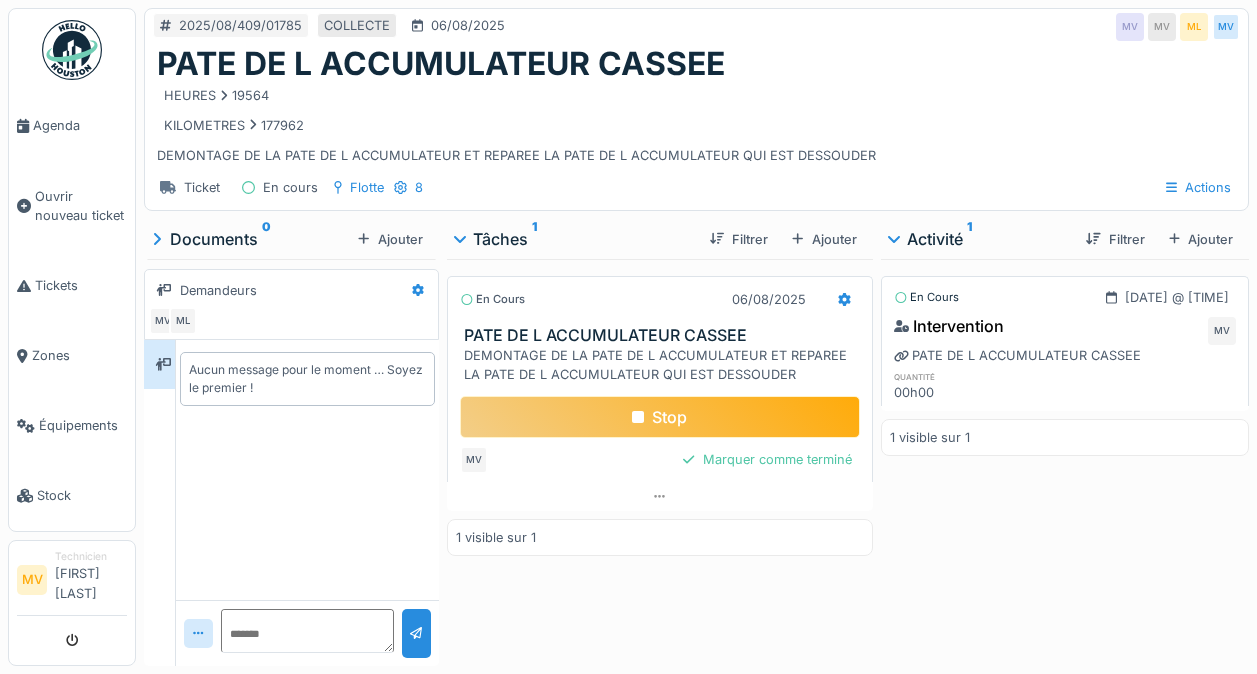 scroll, scrollTop: 0, scrollLeft: 0, axis: both 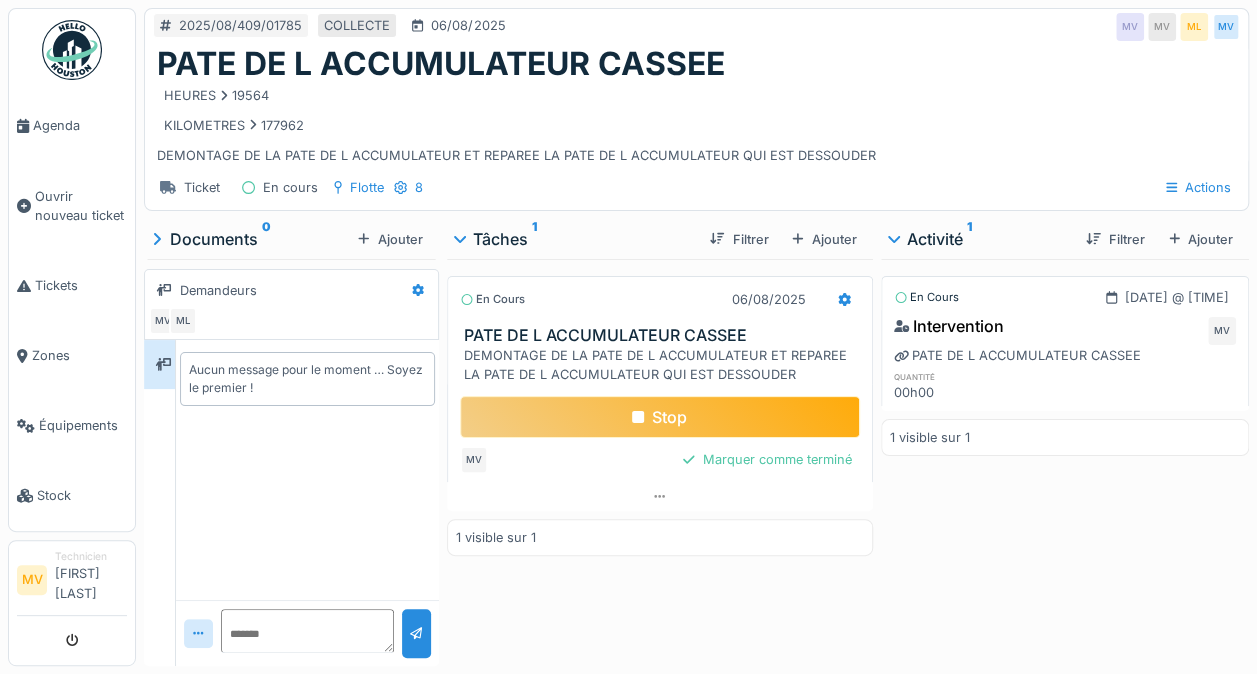 click on "Agenda" at bounding box center (72, 126) 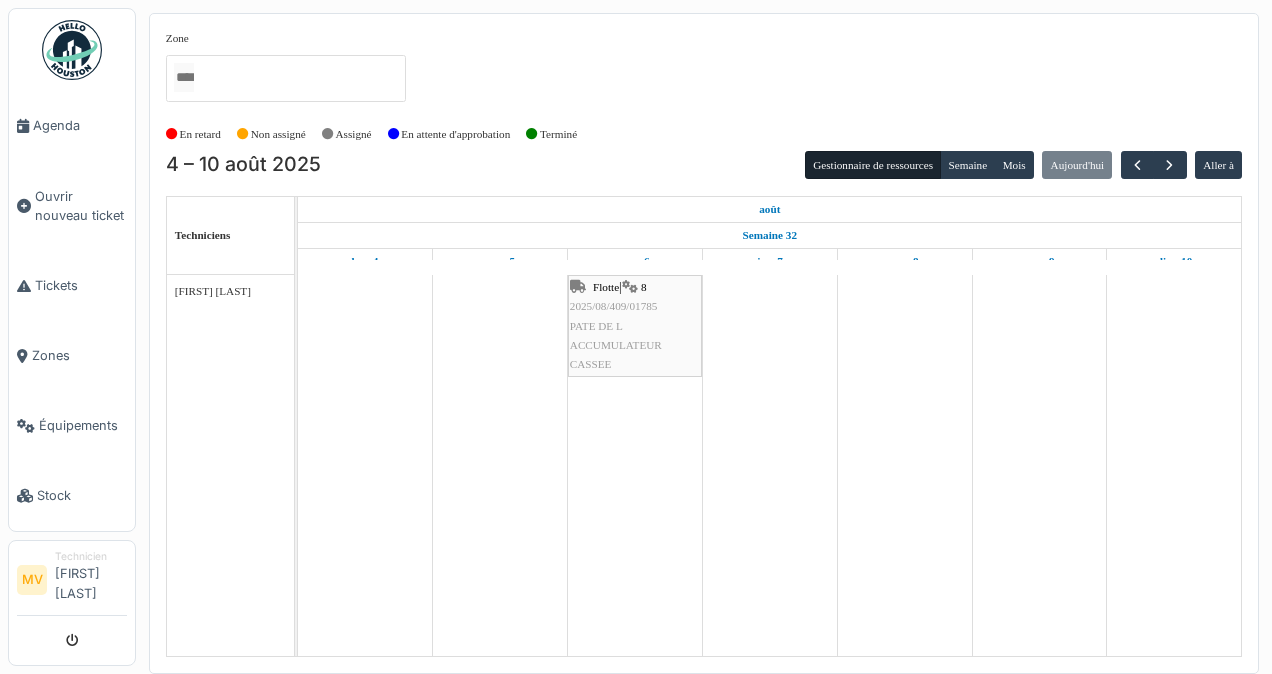 scroll, scrollTop: 0, scrollLeft: 0, axis: both 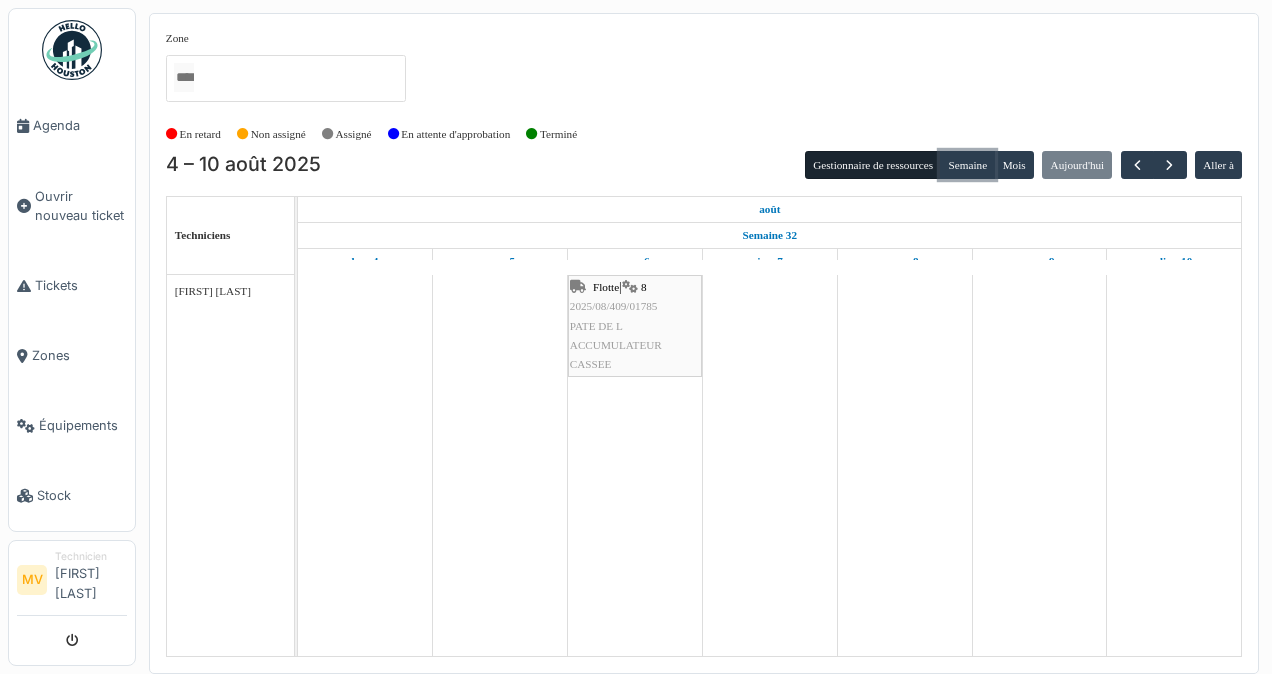 click on "Semaine" at bounding box center [967, 165] 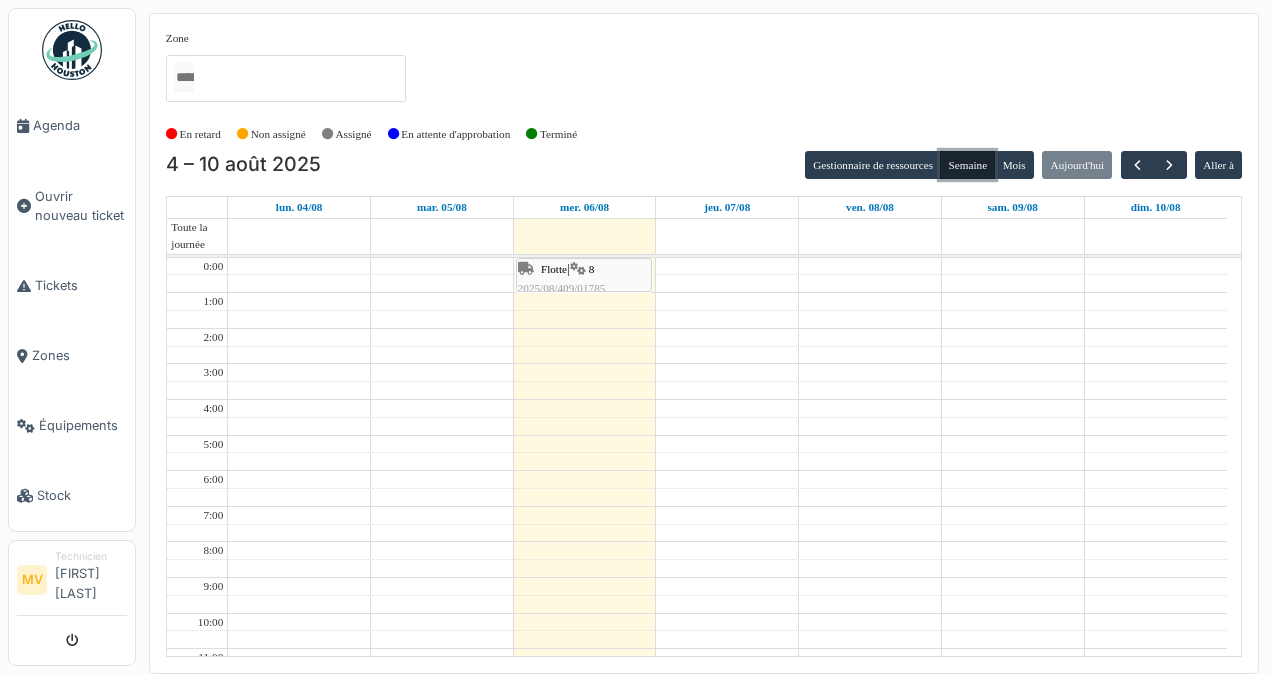 scroll, scrollTop: 211, scrollLeft: 0, axis: vertical 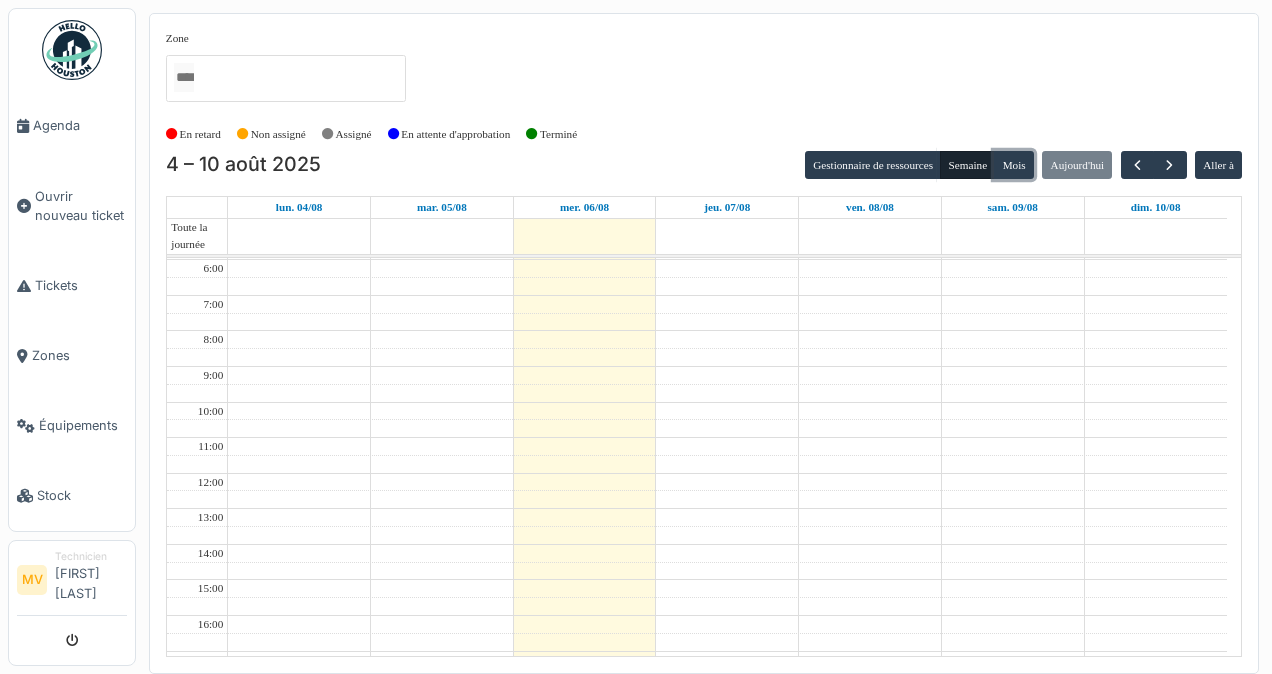 click on "Mois" at bounding box center (1014, 165) 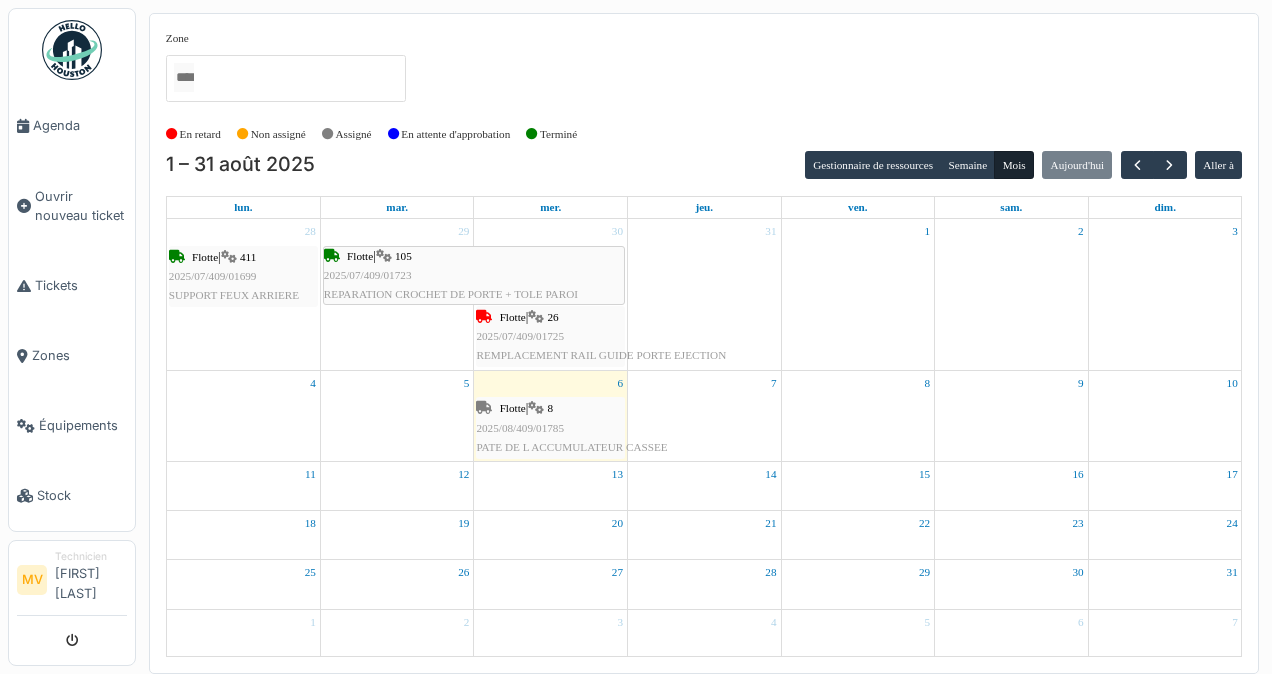 click on "Agenda" at bounding box center [72, 126] 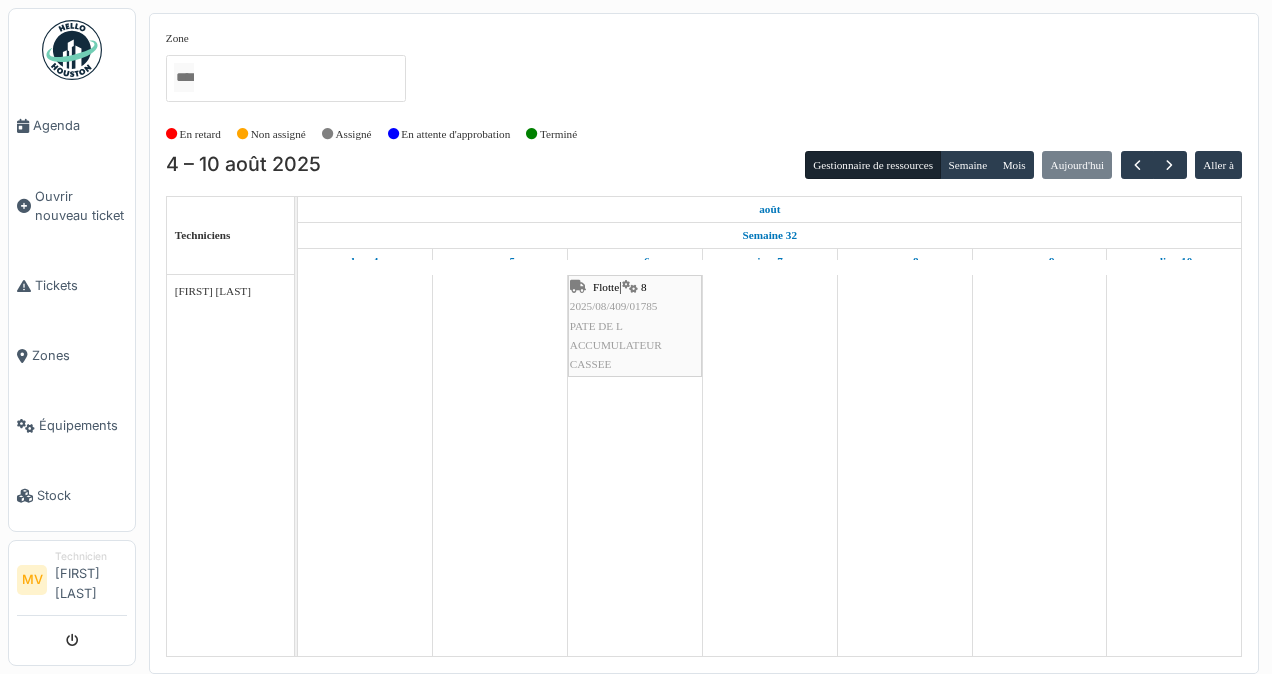 scroll, scrollTop: 0, scrollLeft: 0, axis: both 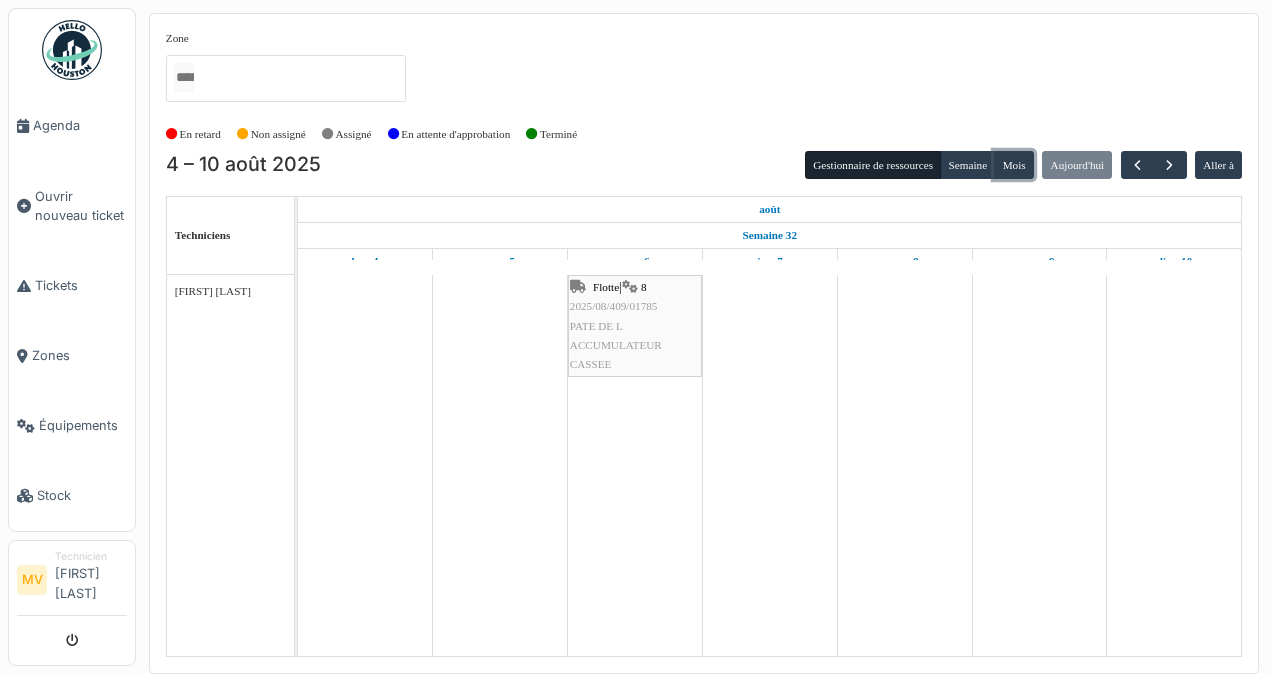 click on "Mois" at bounding box center (1014, 165) 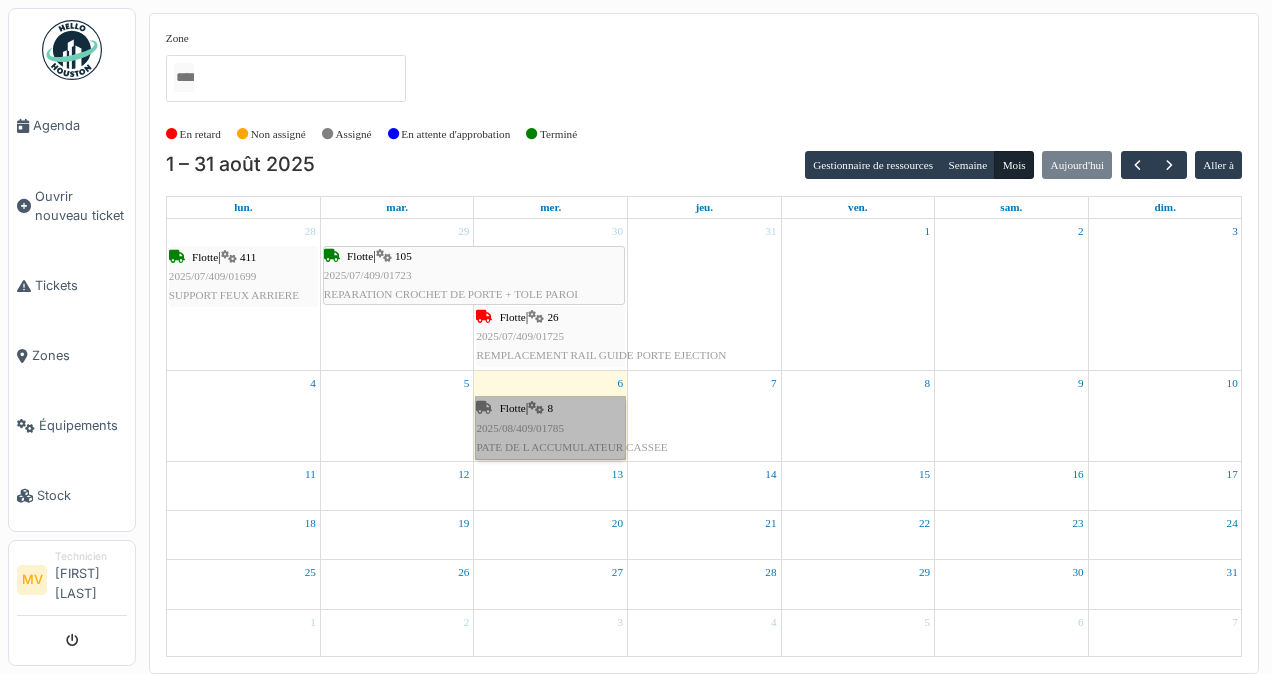 click on "Flotte
|     8
2025/08/409/01785
PATE DE L ACCUMULATEUR CASSEE" at bounding box center [550, 428] 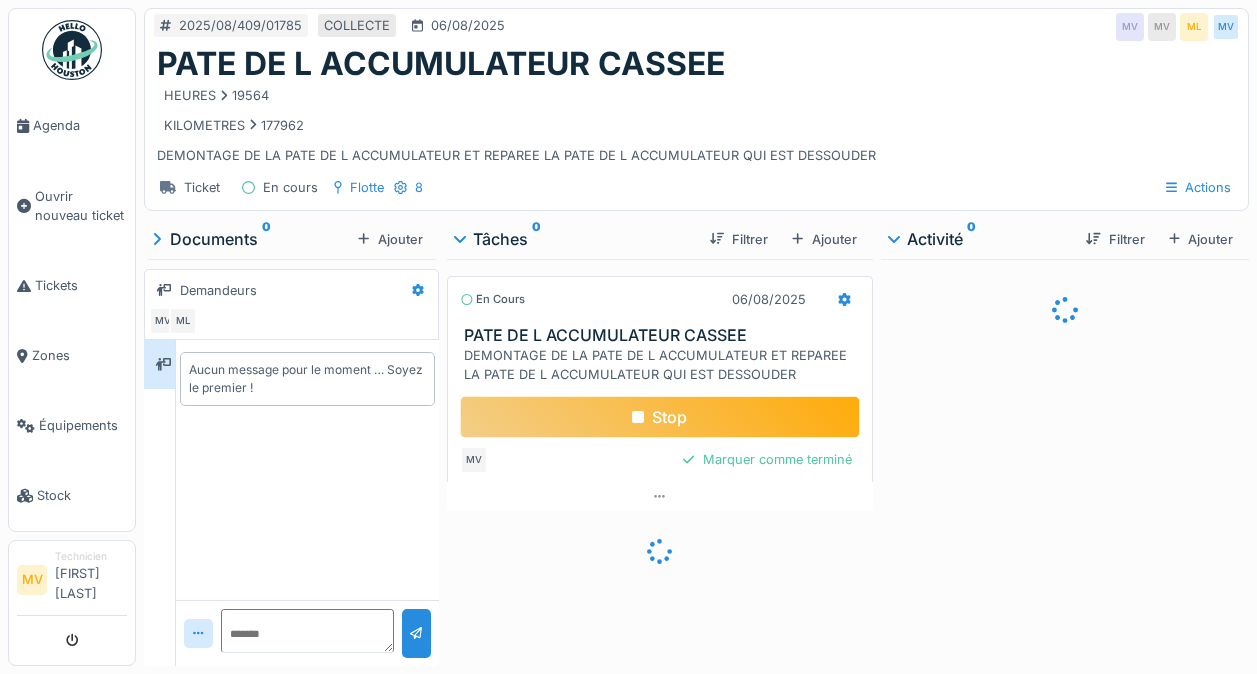 scroll, scrollTop: 0, scrollLeft: 0, axis: both 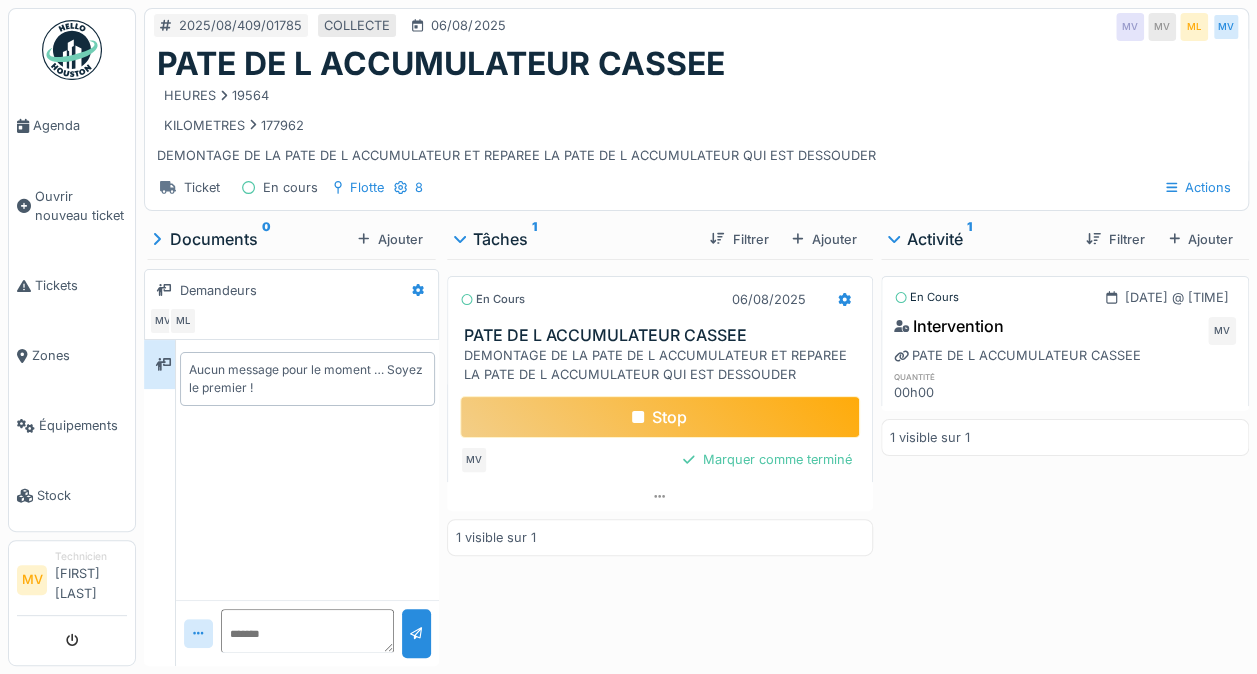 click on "Ouvrir nouveau ticket" at bounding box center (72, 206) 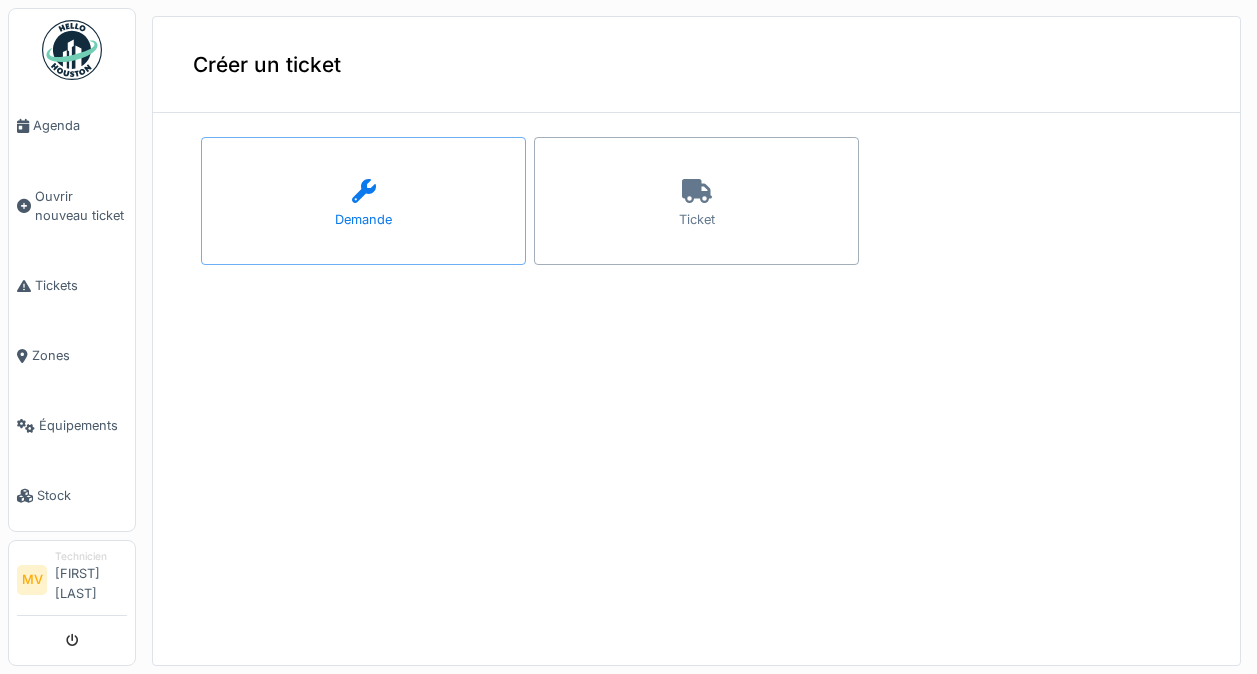 scroll, scrollTop: 0, scrollLeft: 0, axis: both 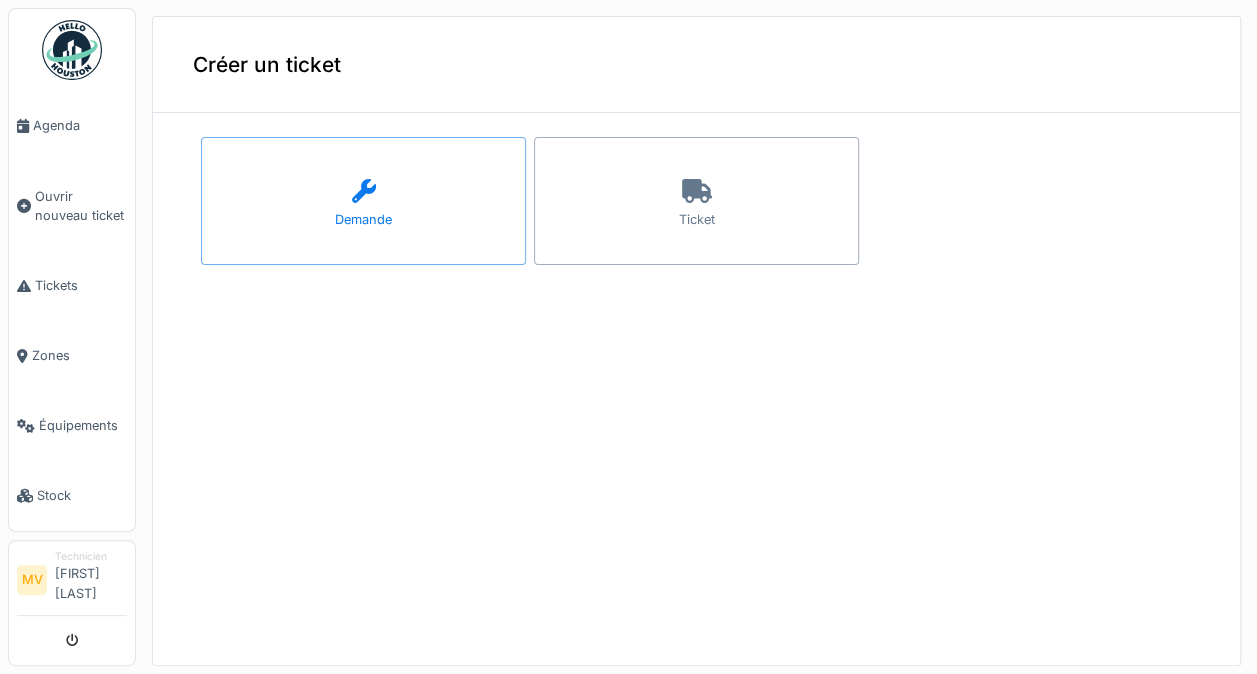 click on "Agenda" at bounding box center [80, 125] 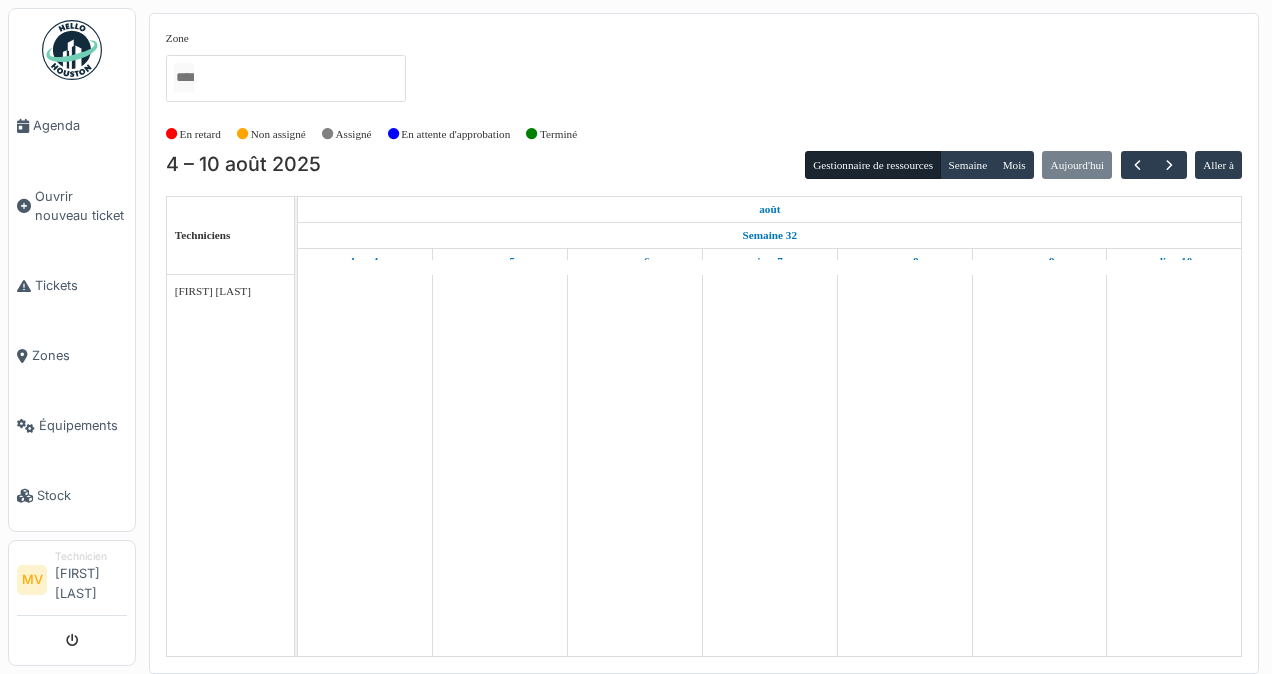 scroll, scrollTop: 0, scrollLeft: 0, axis: both 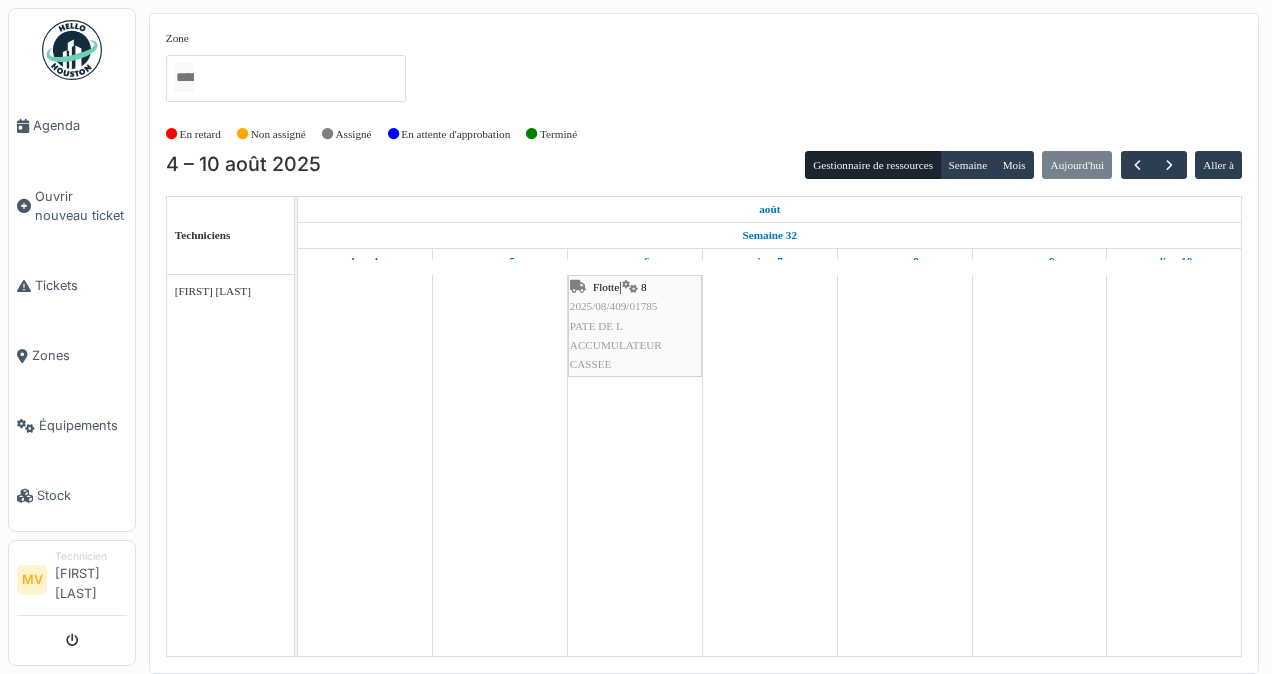 click on "Tickets" at bounding box center [72, 285] 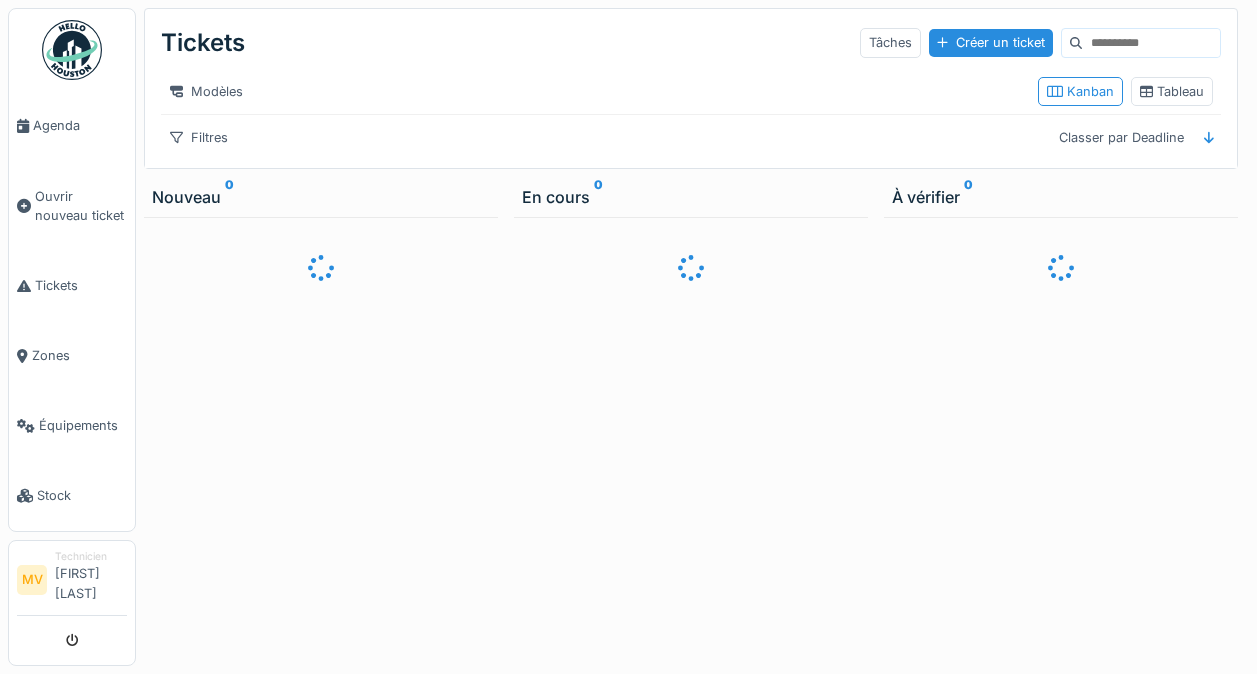 scroll, scrollTop: 0, scrollLeft: 0, axis: both 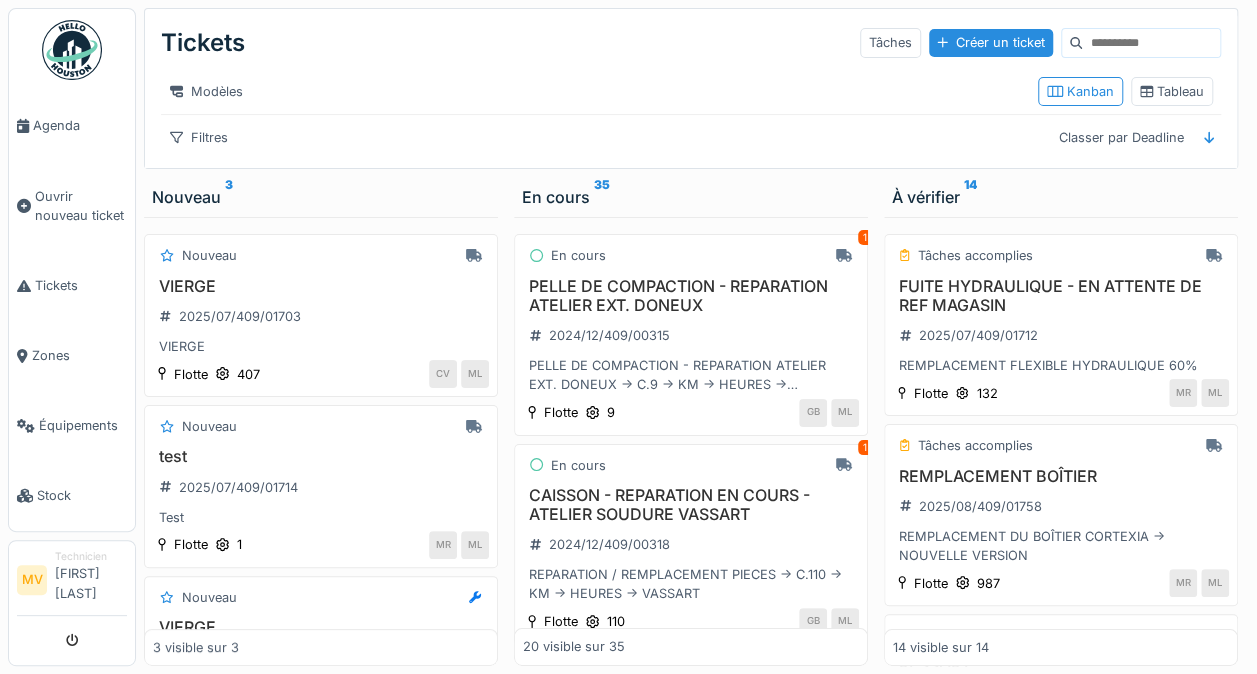 click on "Agenda" at bounding box center [80, 125] 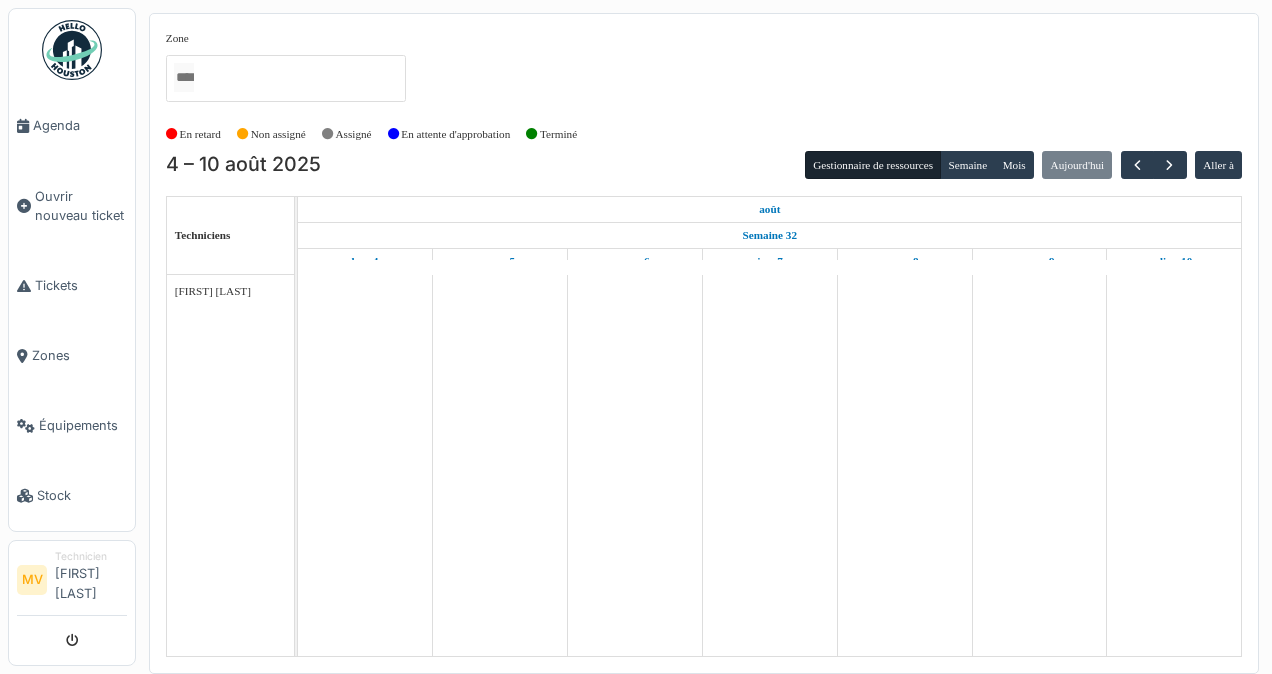 scroll, scrollTop: 0, scrollLeft: 0, axis: both 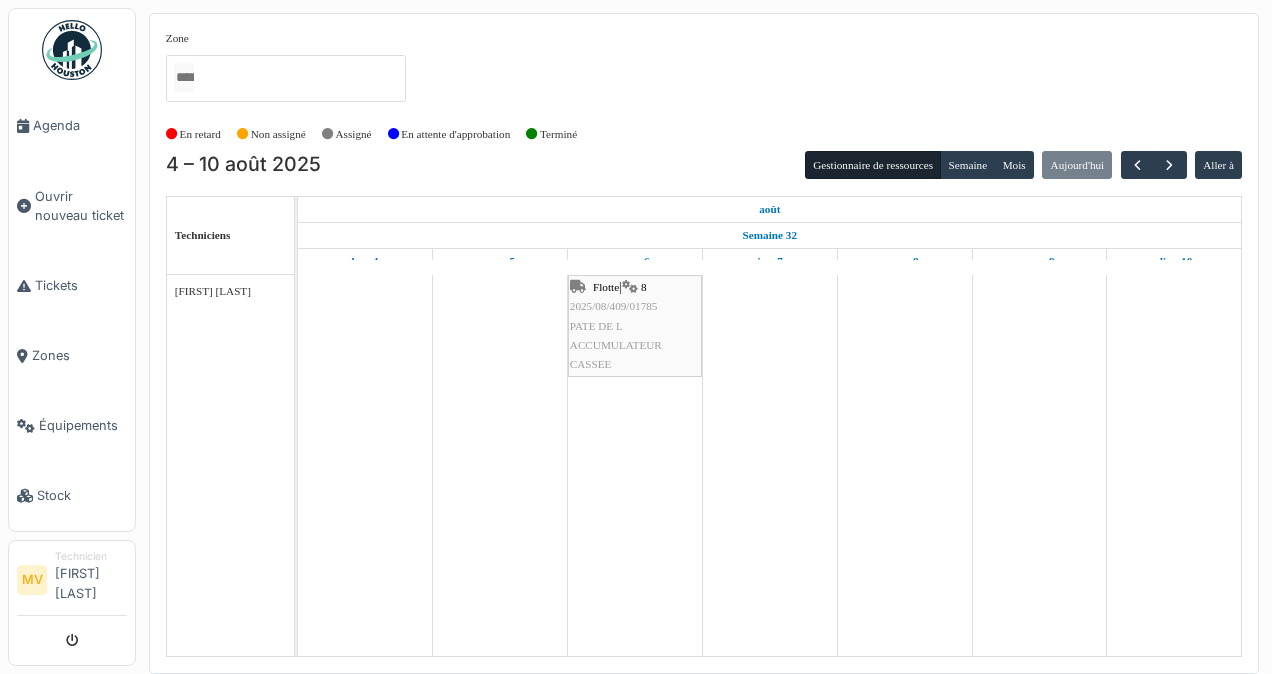 click on "Agenda" at bounding box center (80, 125) 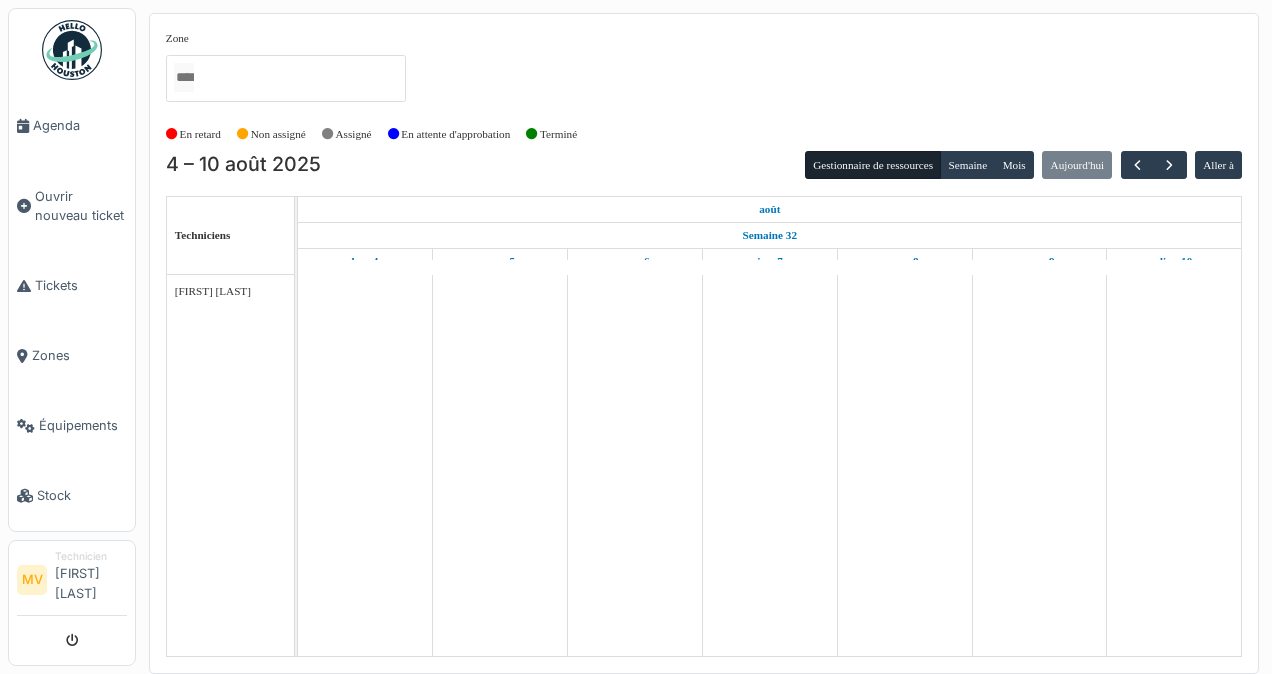 scroll, scrollTop: 0, scrollLeft: 0, axis: both 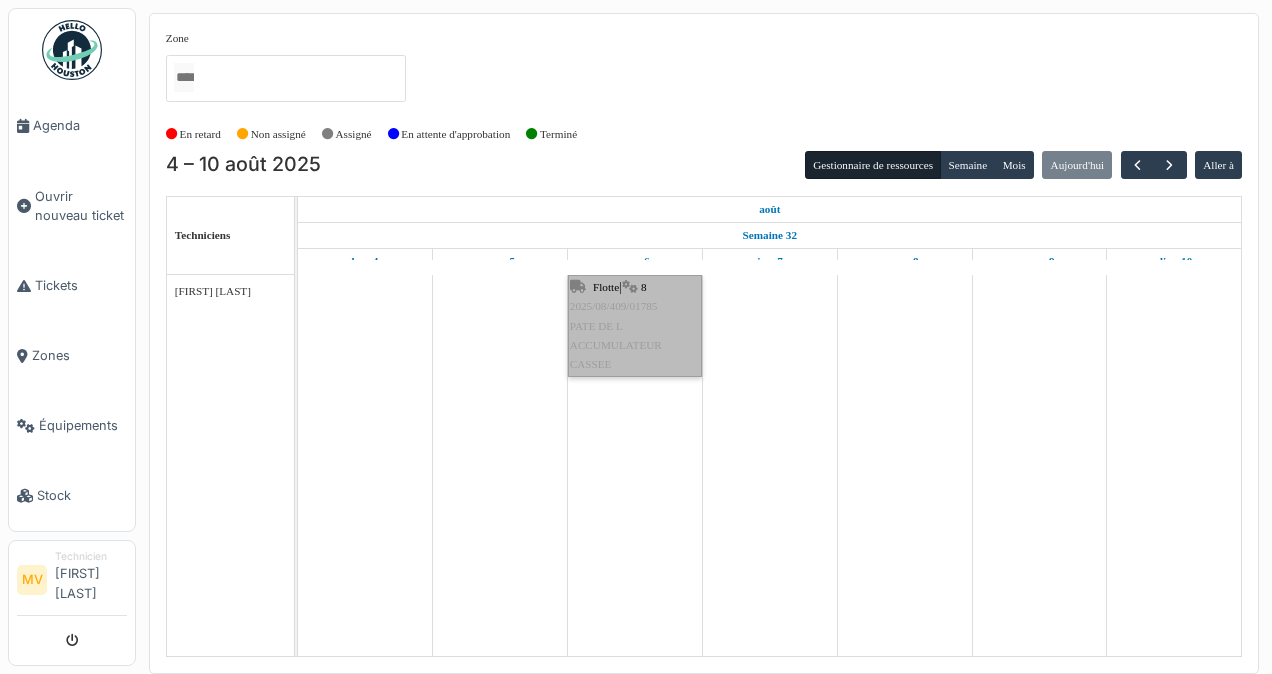 click on "Flotte
|     8
2025/08/409/01785
PATE DE L ACCUMULATEUR CASSEE" at bounding box center (635, 326) 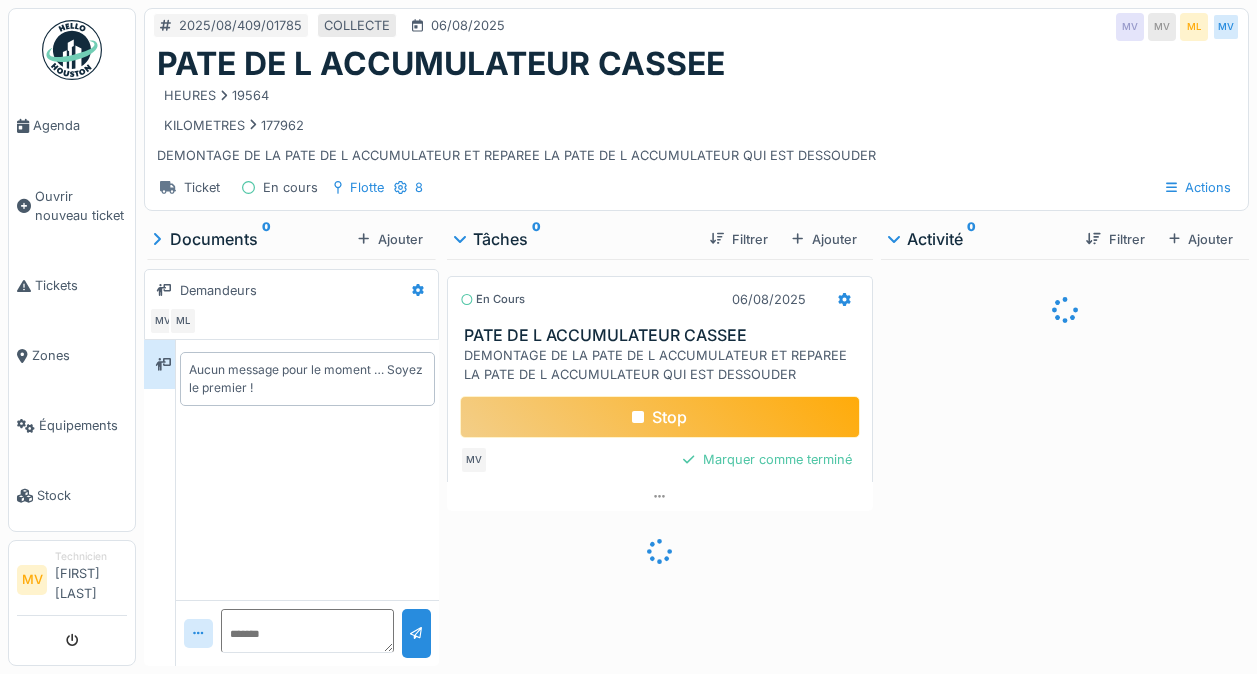 scroll, scrollTop: 0, scrollLeft: 0, axis: both 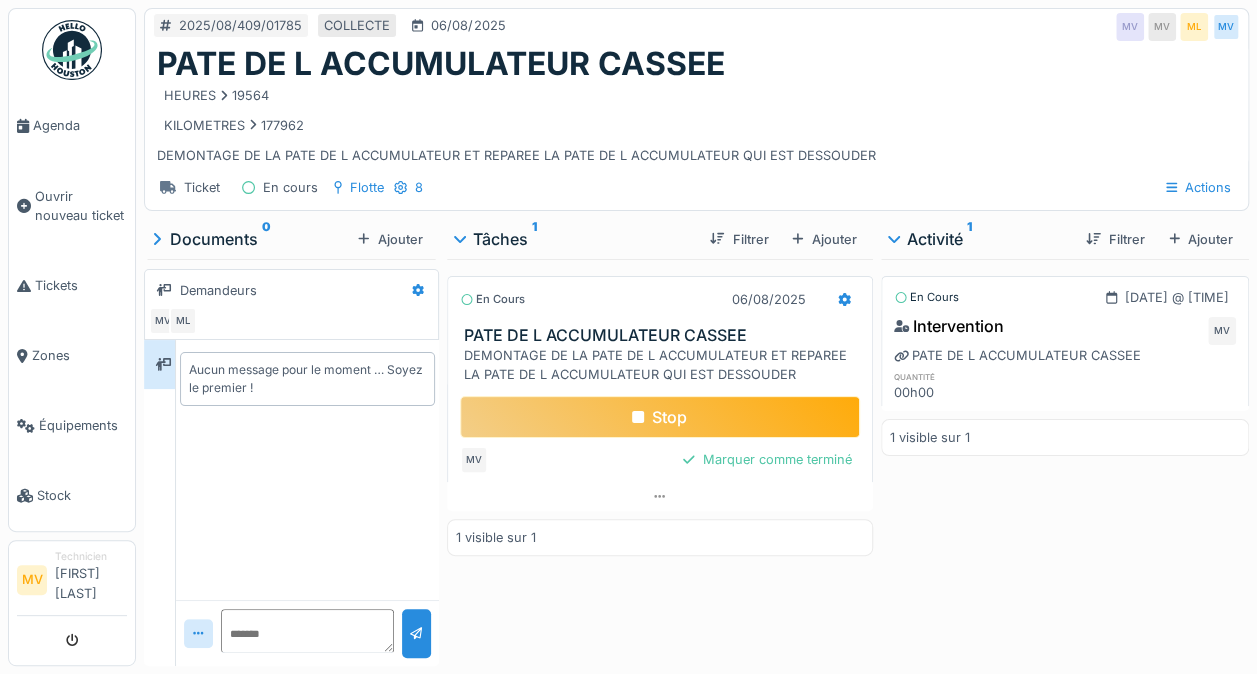 click on "Agenda" at bounding box center [80, 125] 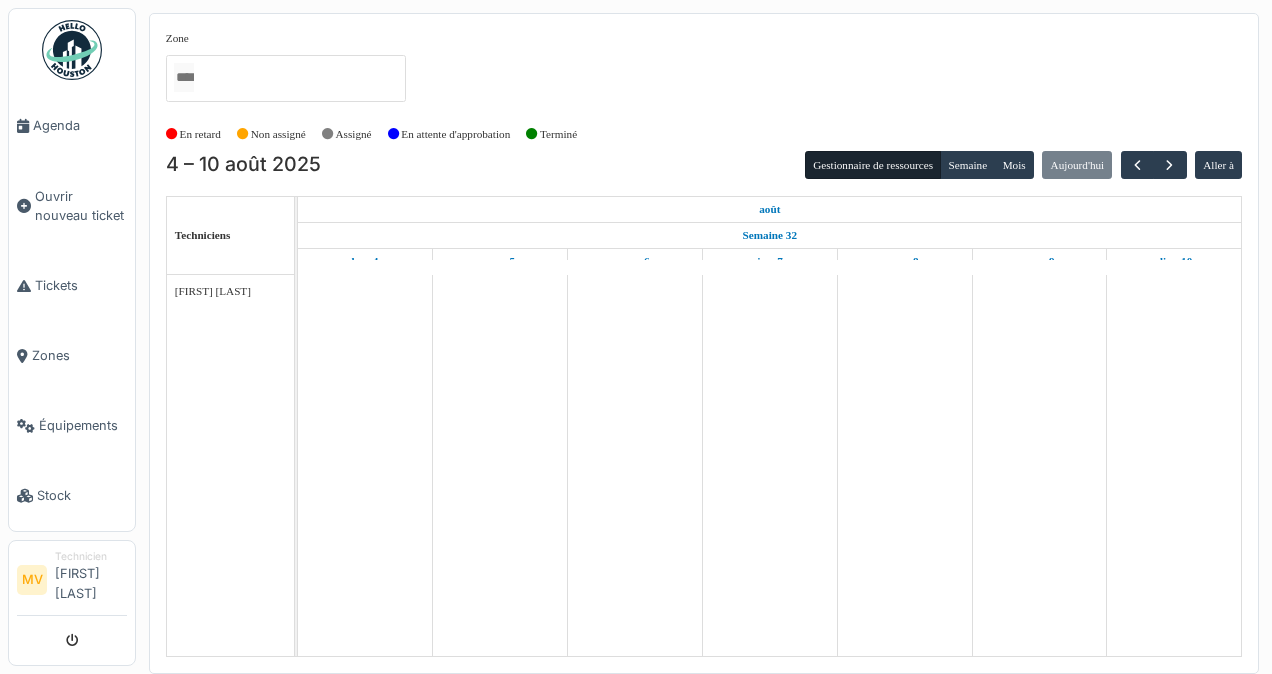 scroll, scrollTop: 0, scrollLeft: 0, axis: both 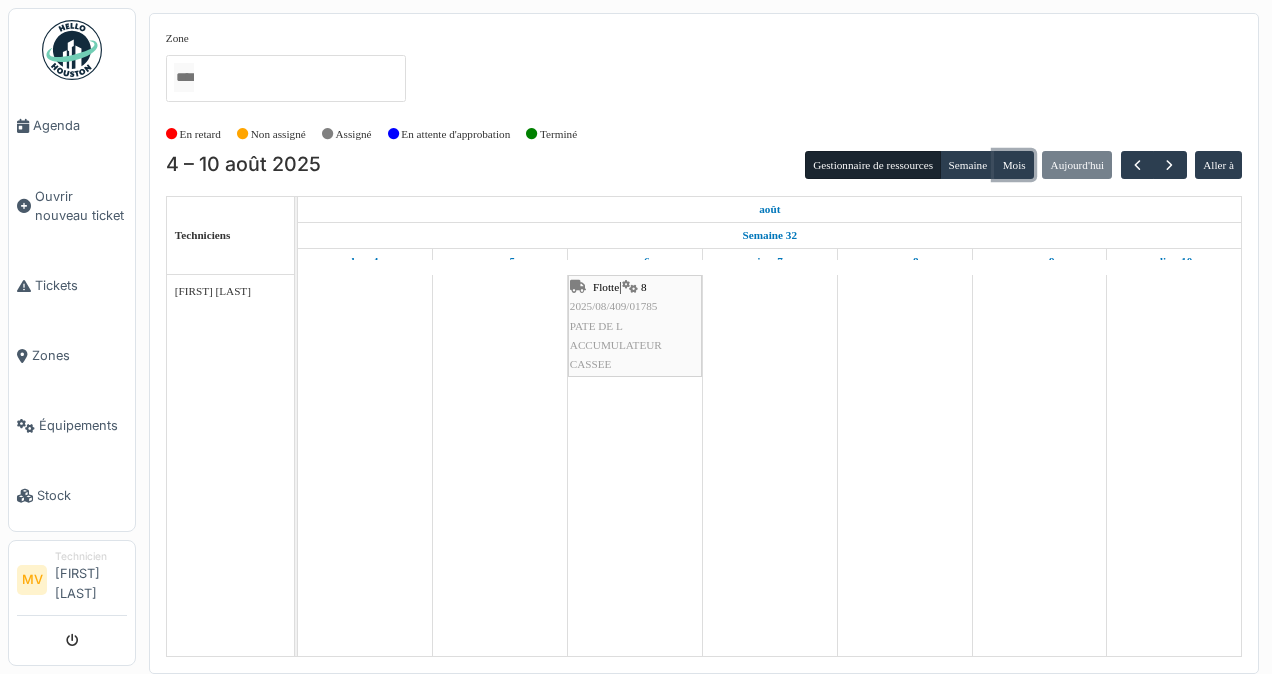 click on "Mois" at bounding box center [1014, 165] 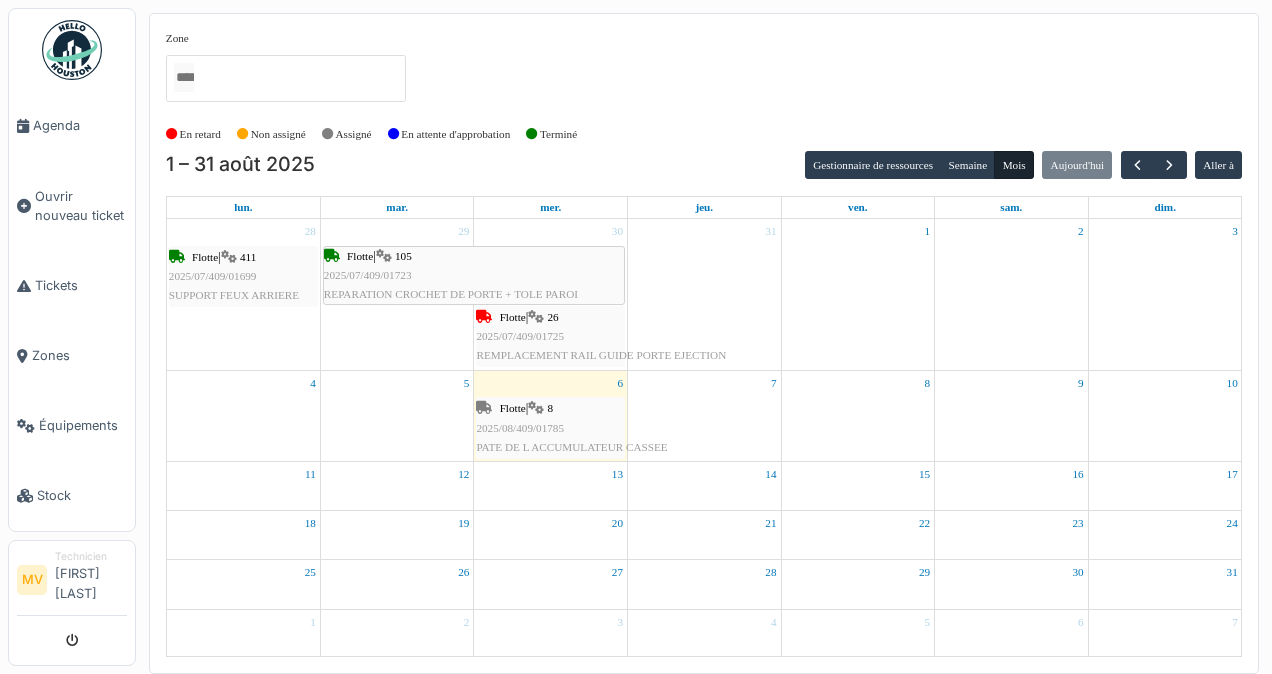 click on "Agenda" at bounding box center (80, 125) 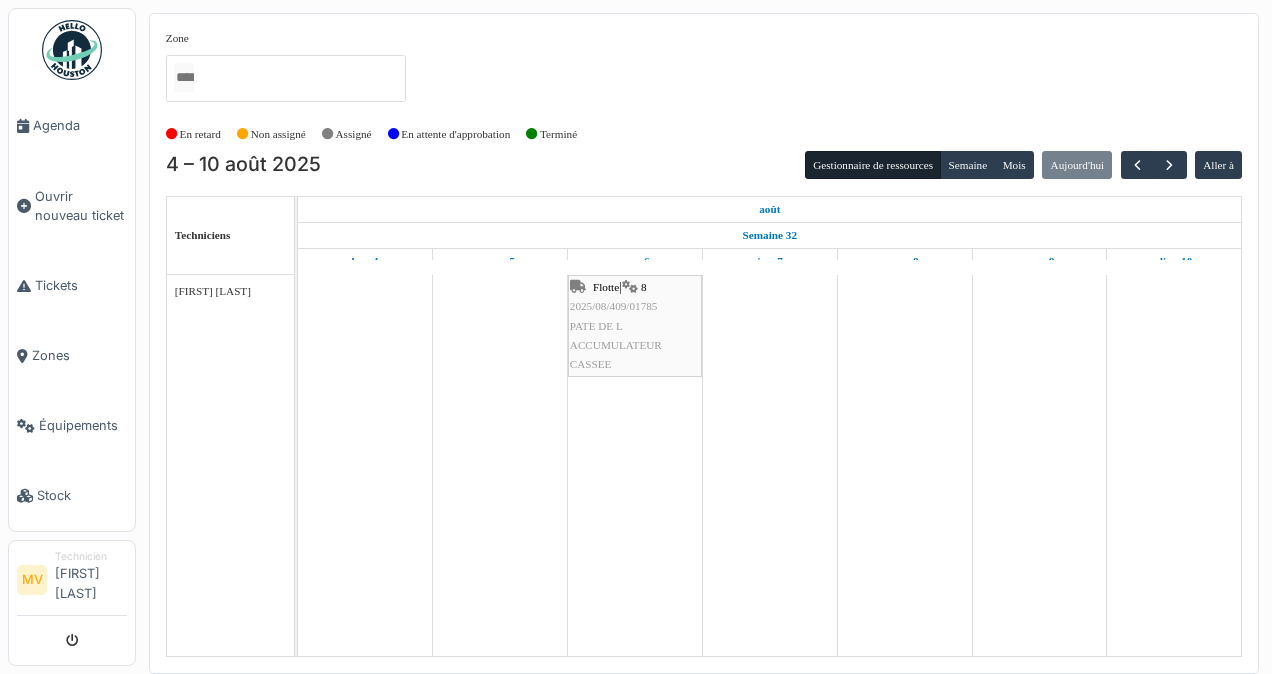 scroll, scrollTop: 0, scrollLeft: 0, axis: both 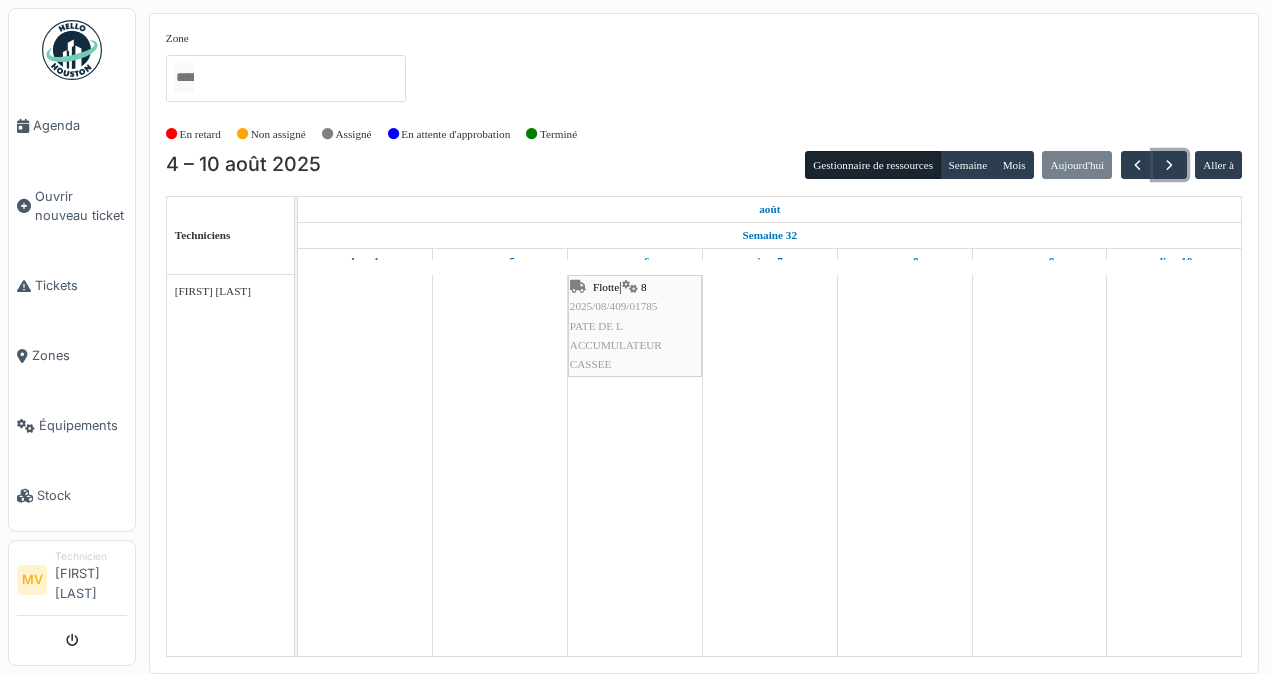 click at bounding box center [1169, 165] 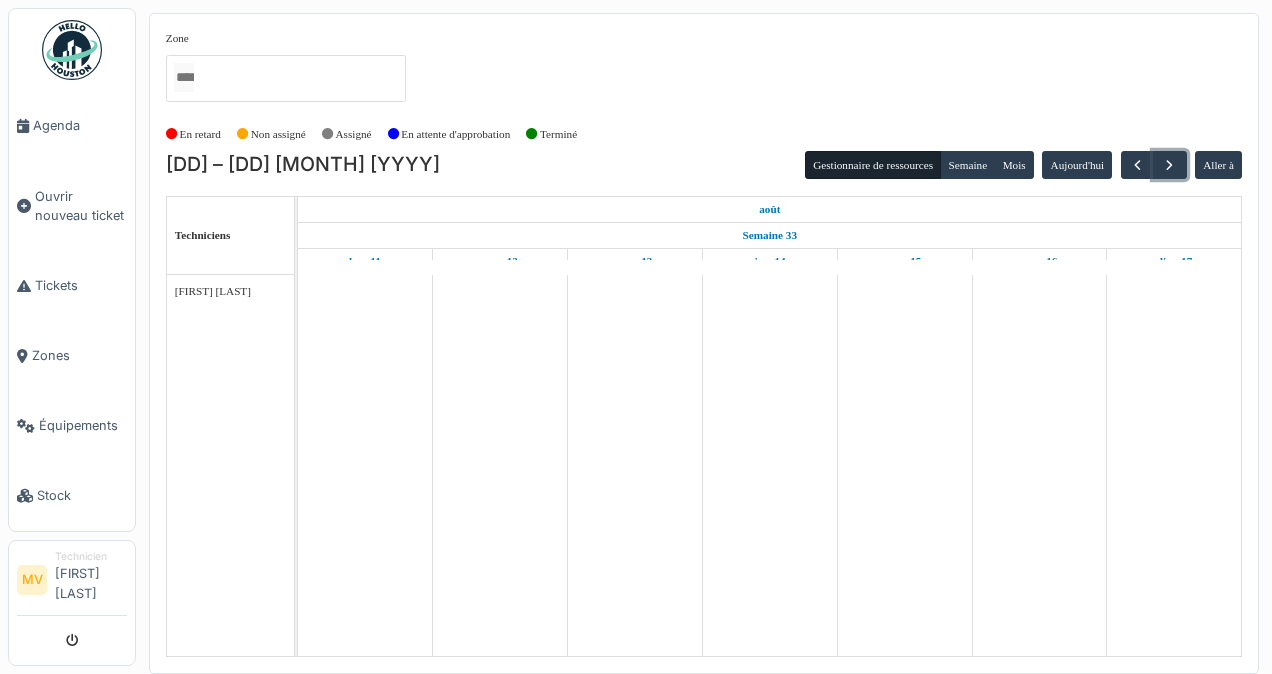 click at bounding box center (1169, 165) 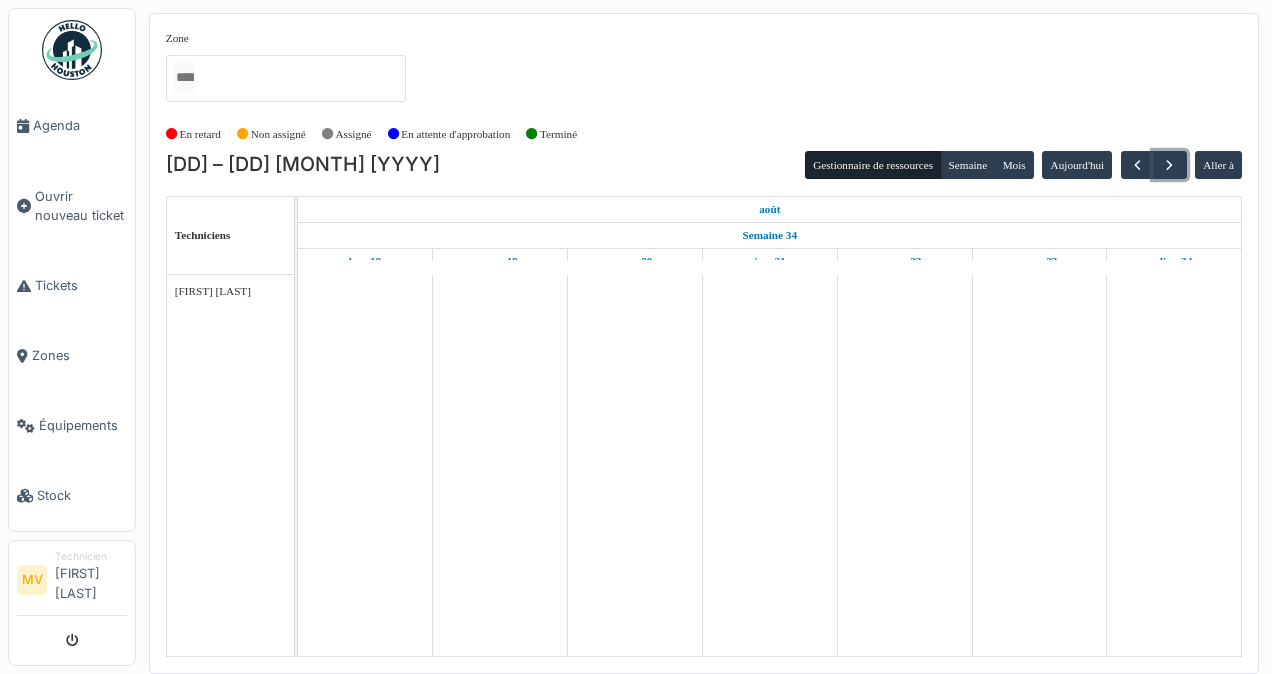 click at bounding box center (1169, 165) 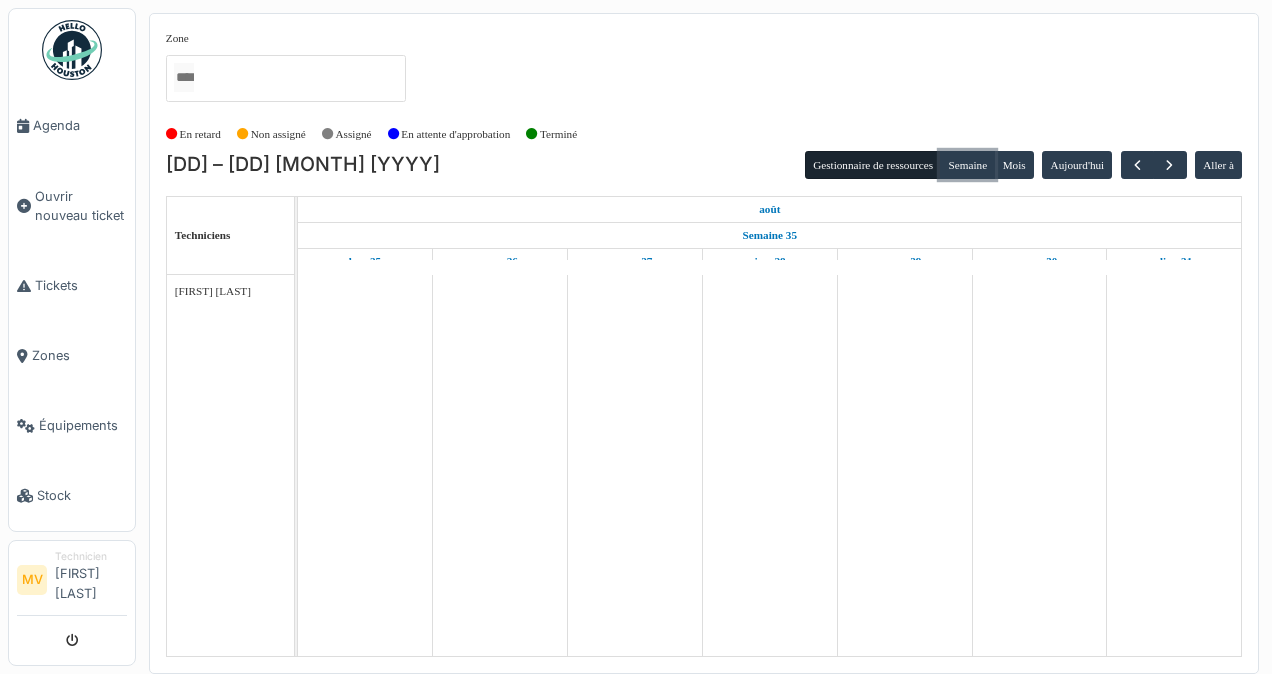 click on "Semaine" at bounding box center [967, 165] 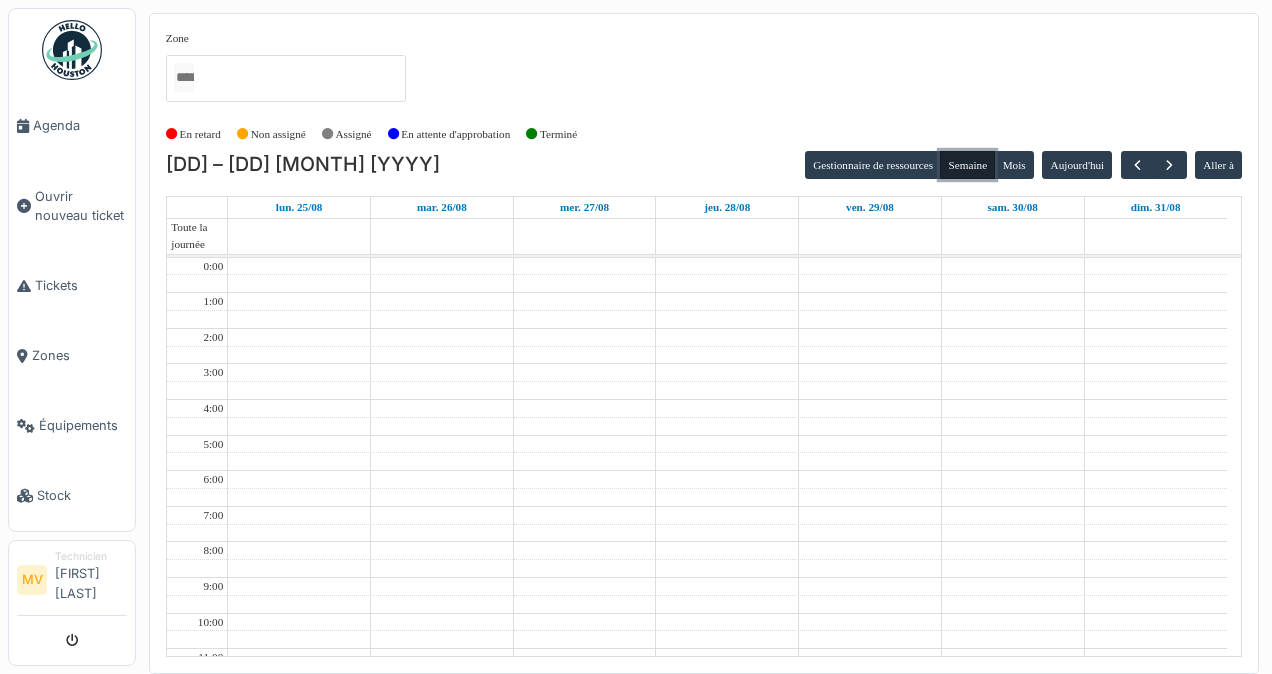 scroll, scrollTop: 211, scrollLeft: 0, axis: vertical 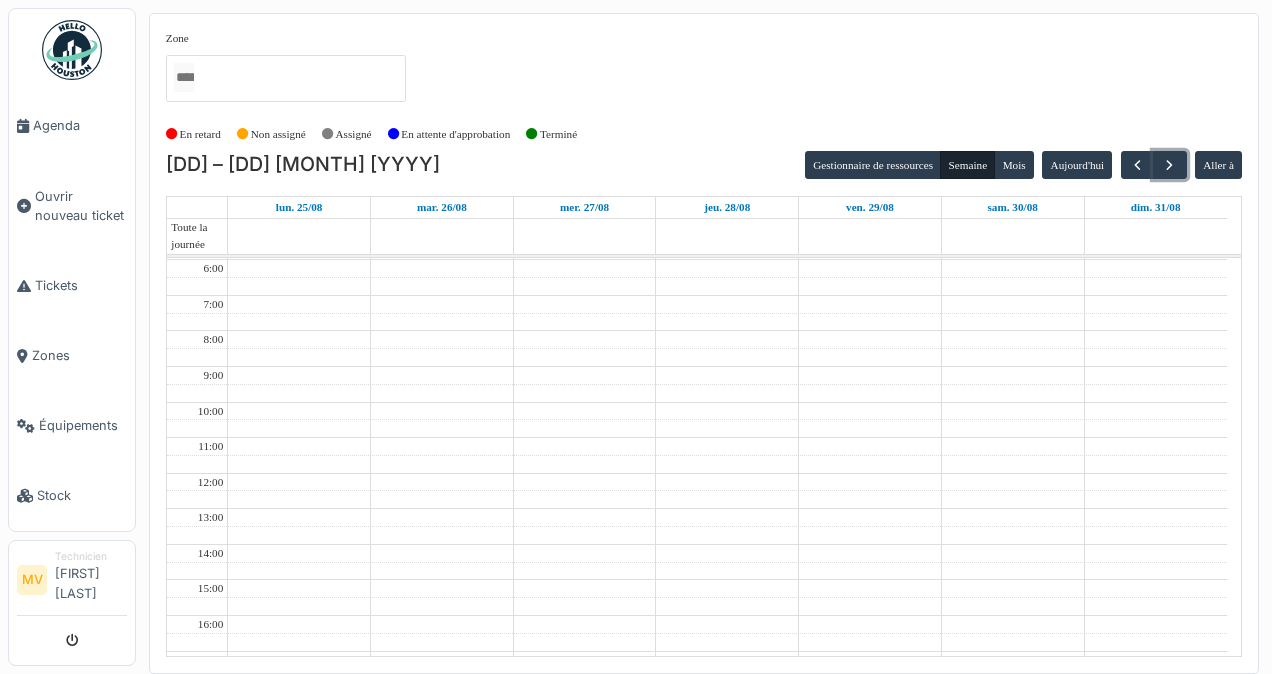 click at bounding box center (1169, 165) 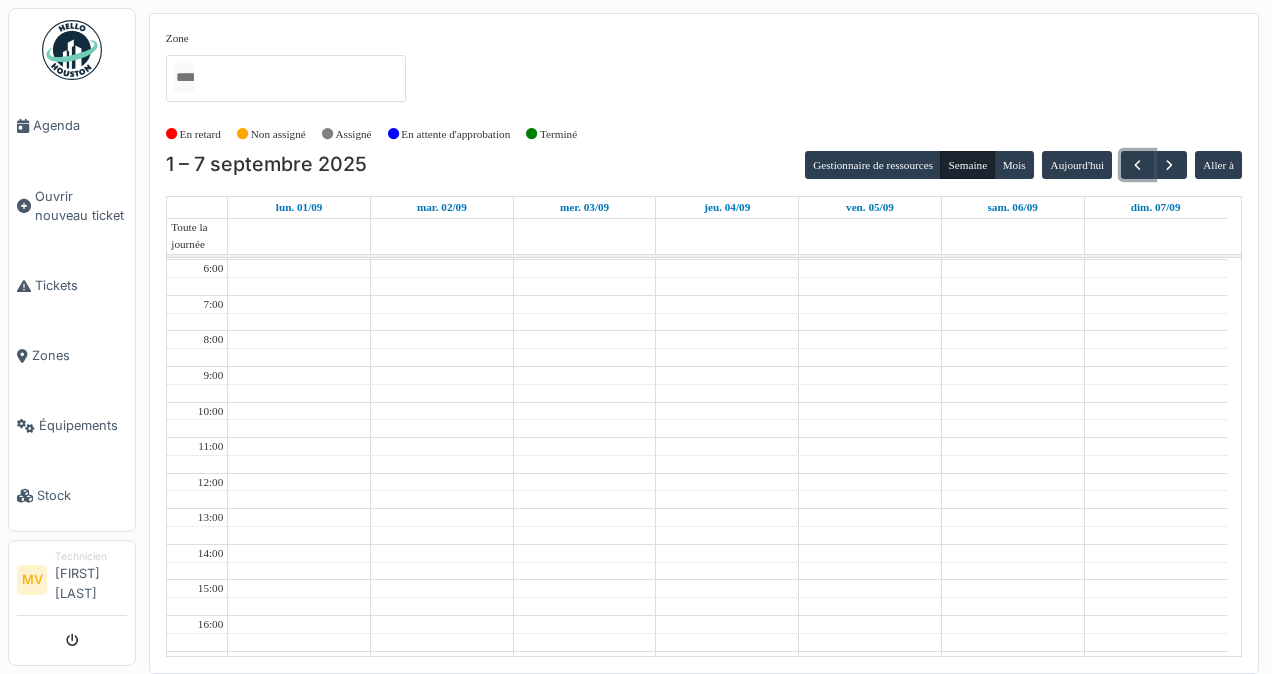click at bounding box center (1137, 165) 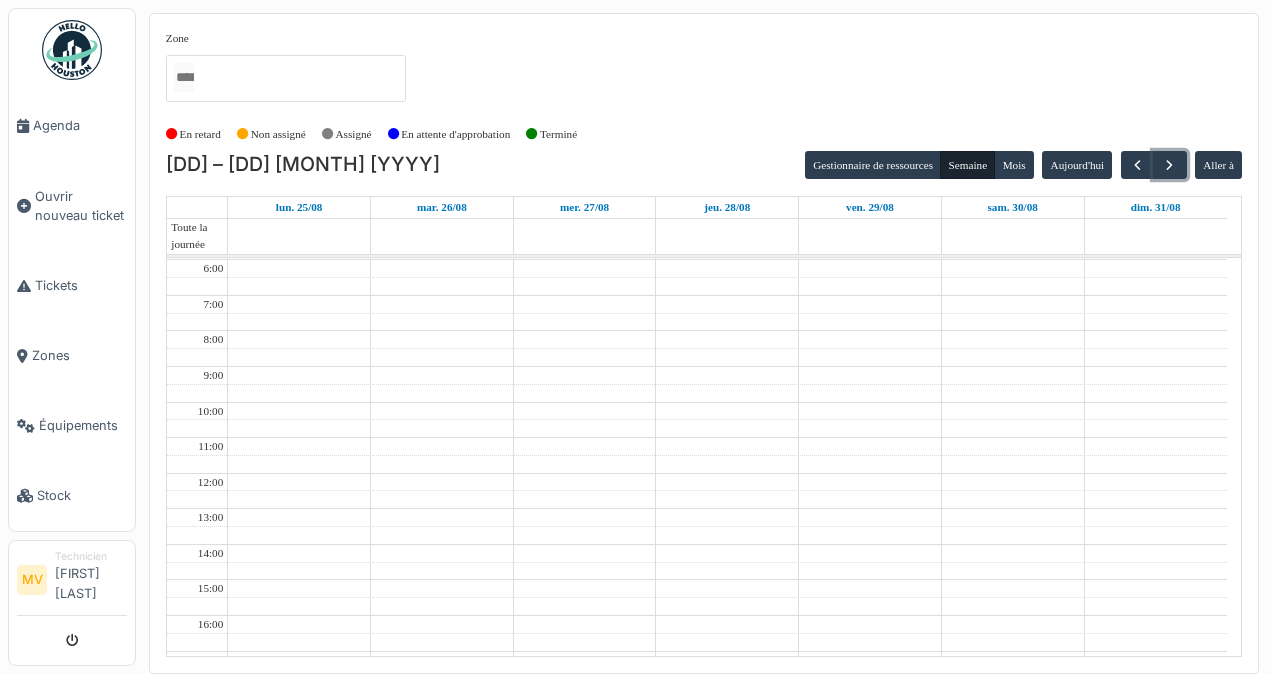 click at bounding box center [1169, 165] 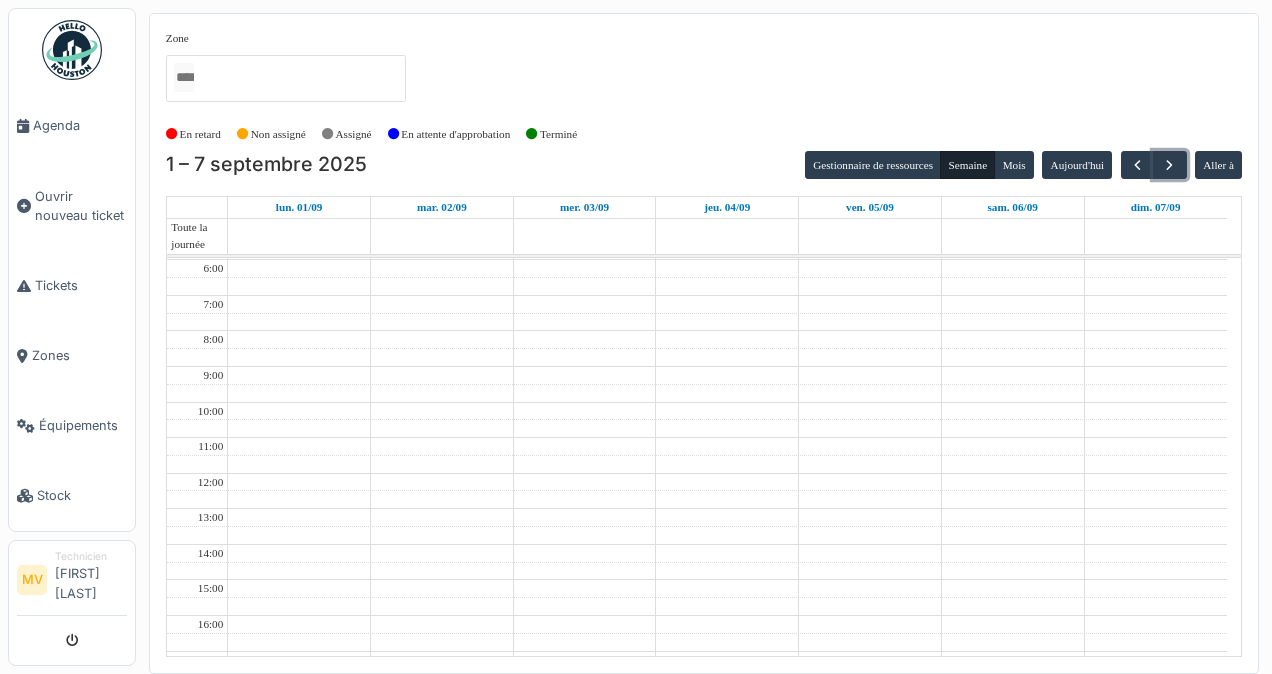 click at bounding box center (1169, 165) 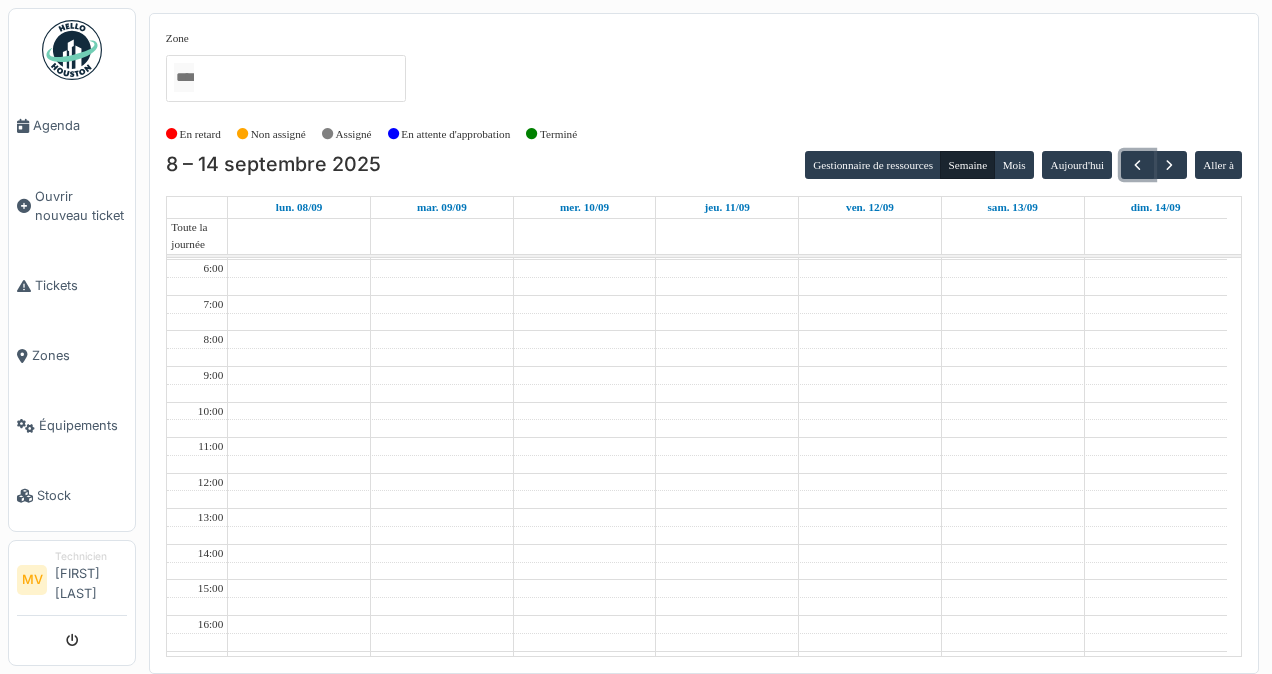 click at bounding box center (1137, 165) 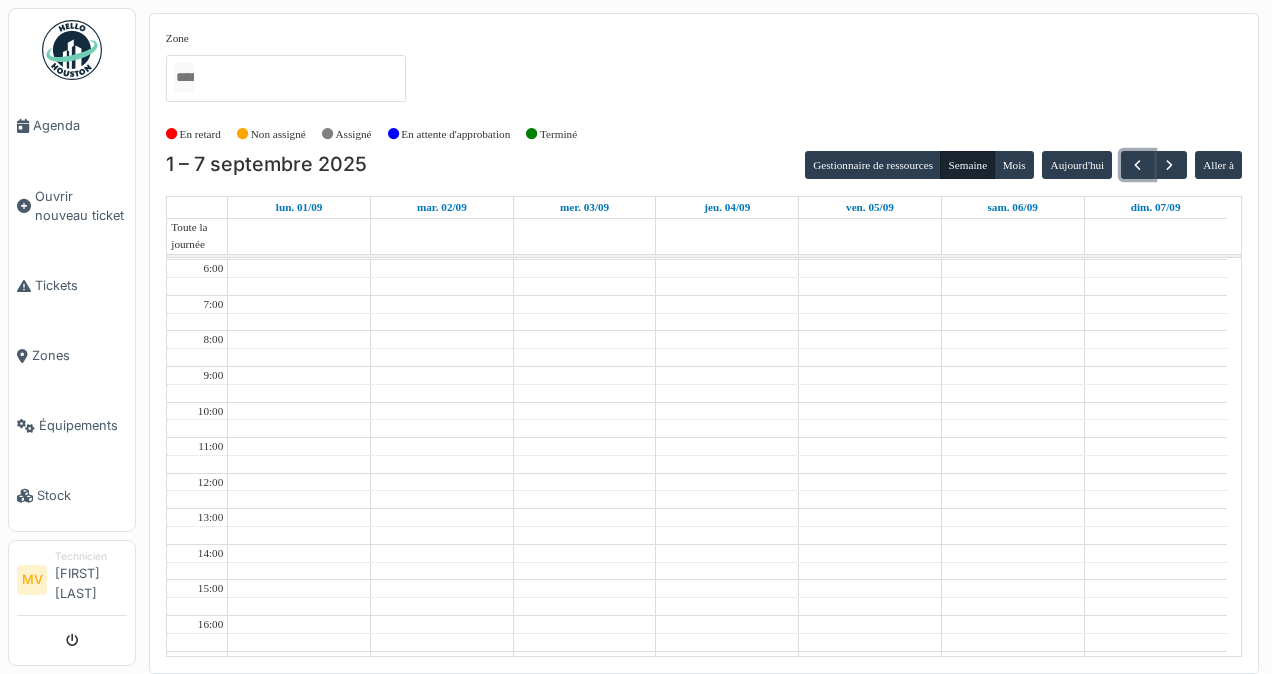 click at bounding box center [1137, 165] 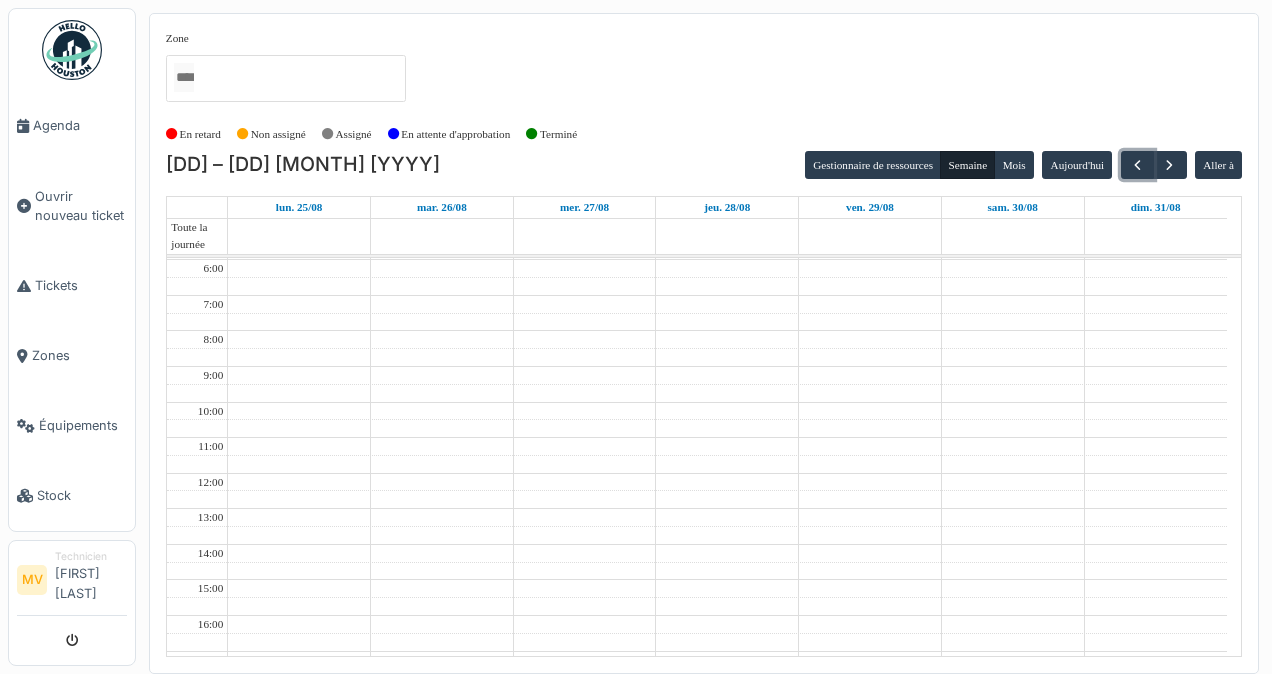 click at bounding box center [1137, 165] 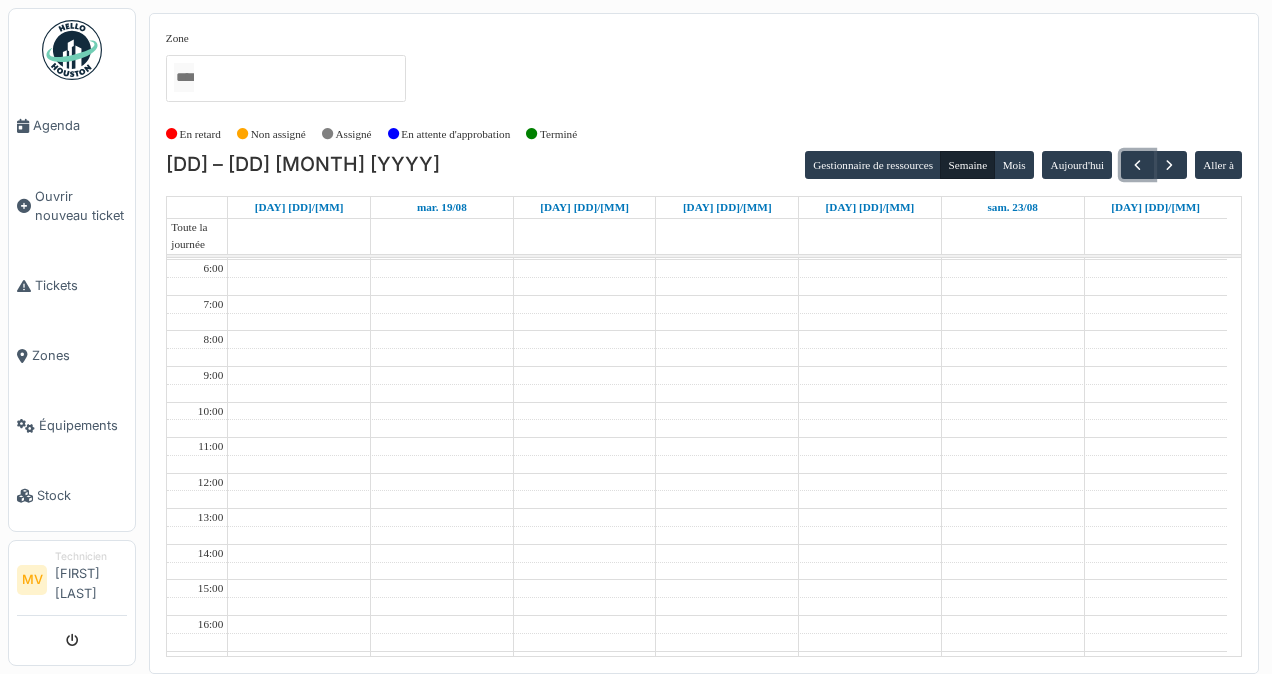 click at bounding box center [1137, 165] 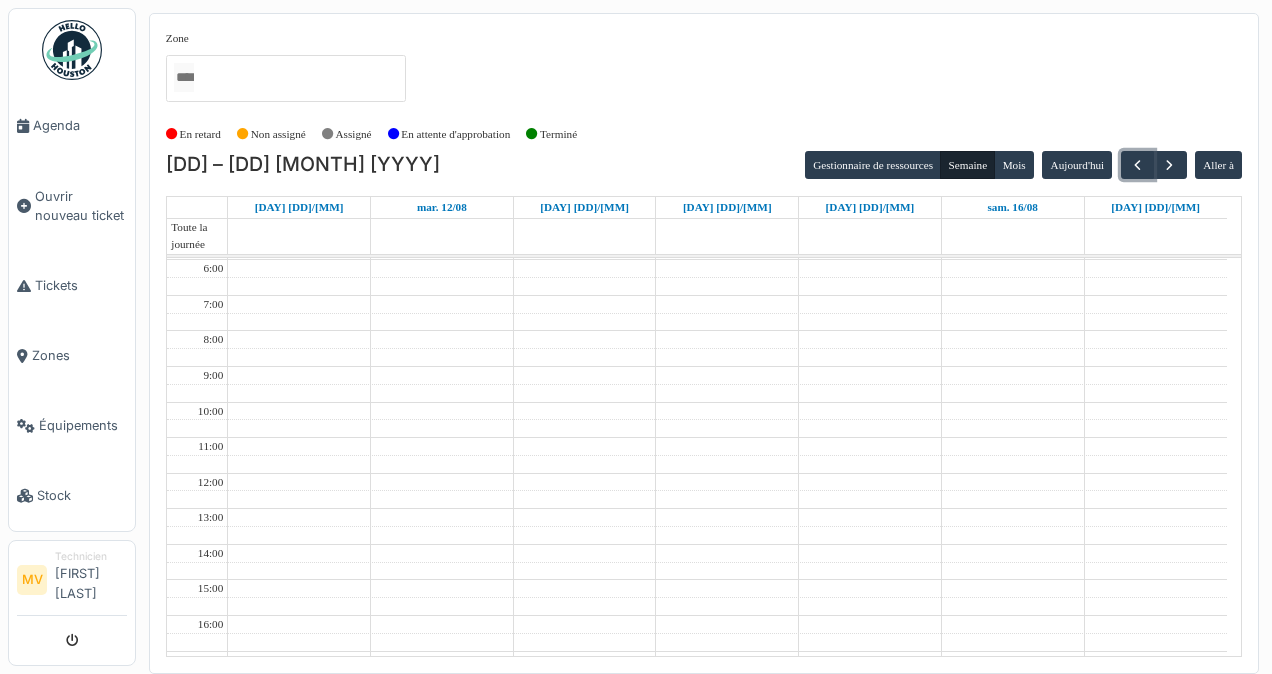 click at bounding box center (1137, 165) 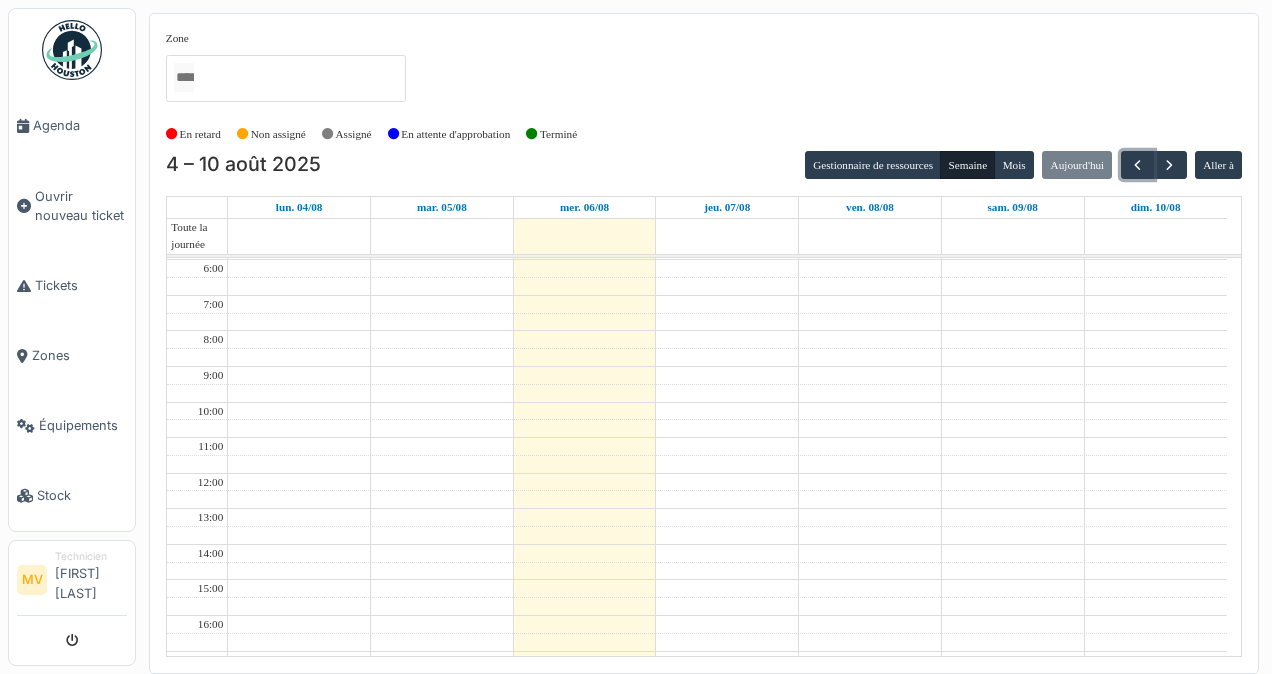 click at bounding box center (1137, 165) 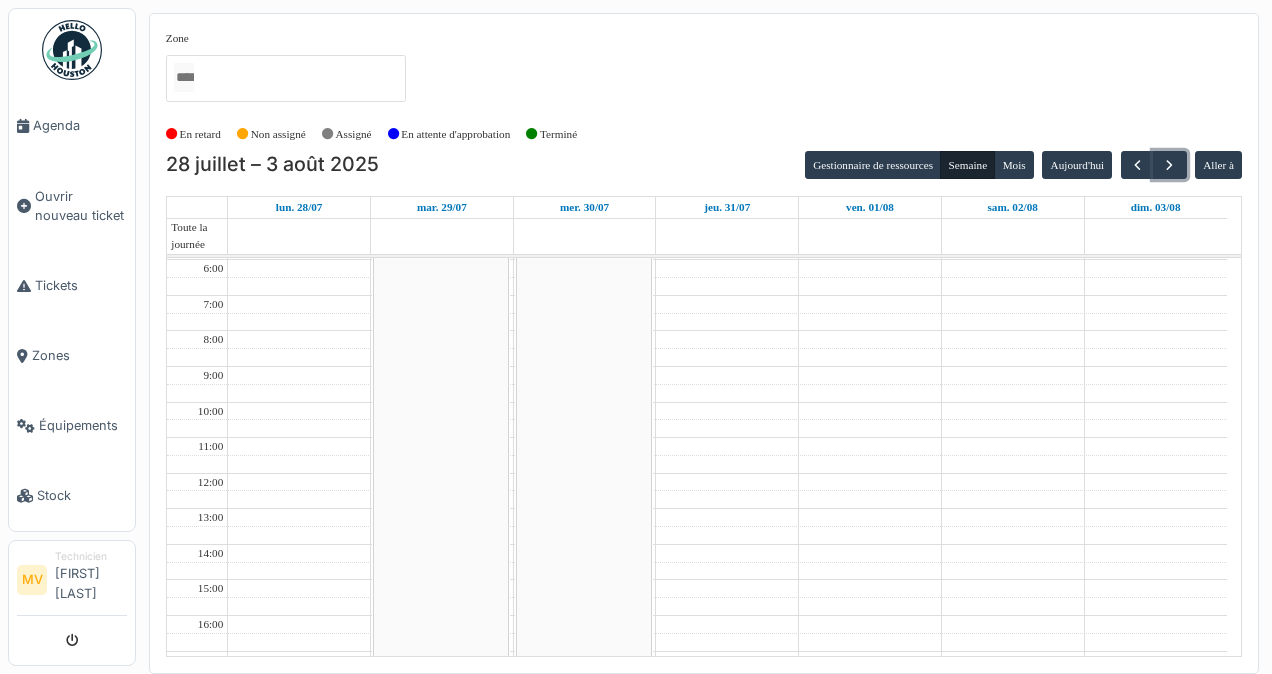 click at bounding box center [1169, 165] 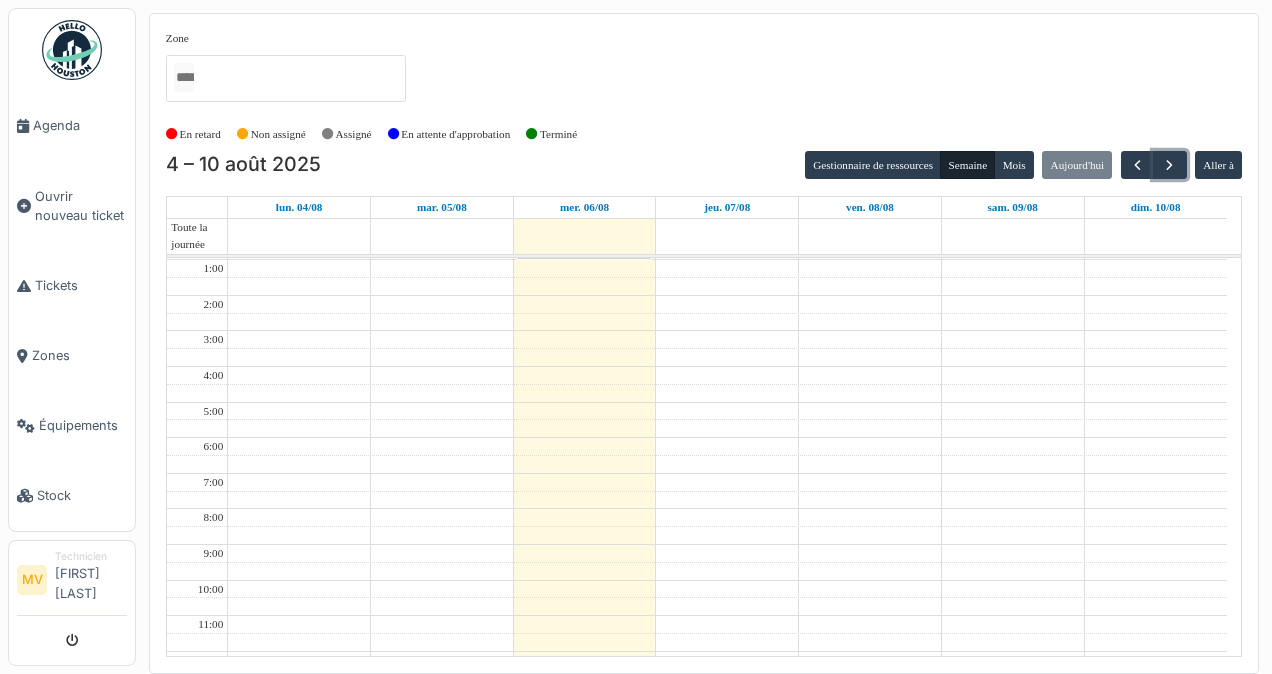 scroll, scrollTop: 0, scrollLeft: 0, axis: both 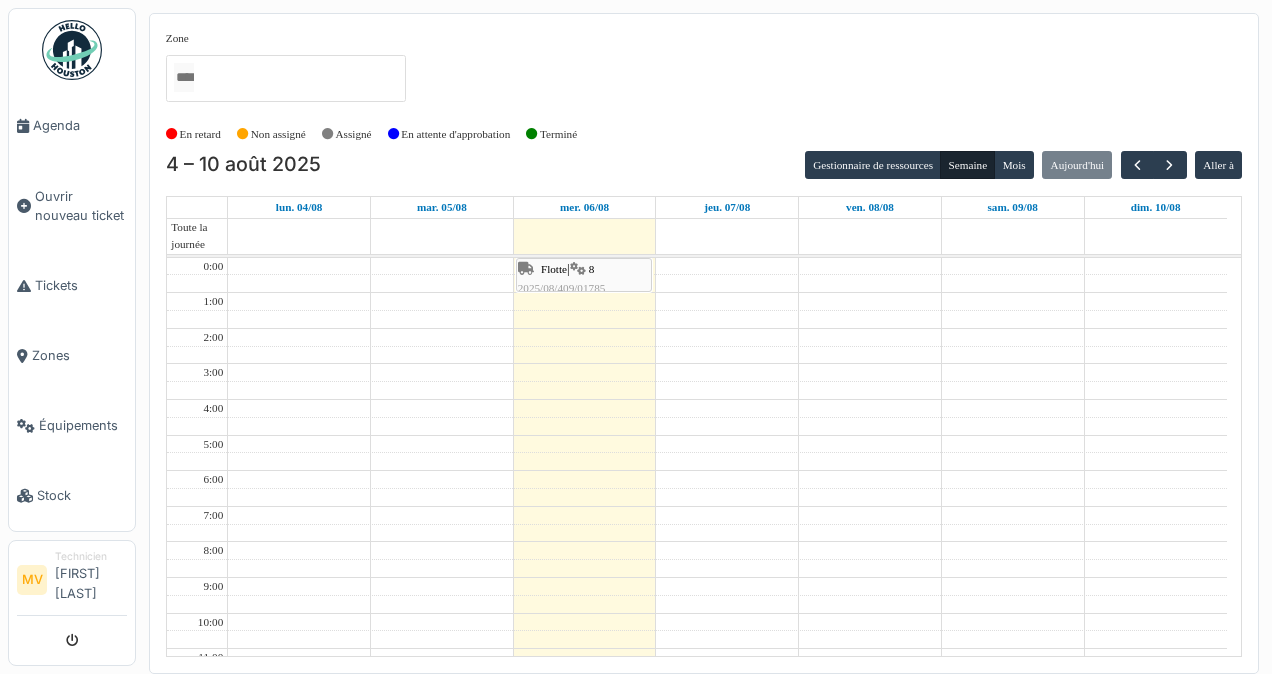 click on "Agenda" at bounding box center [80, 125] 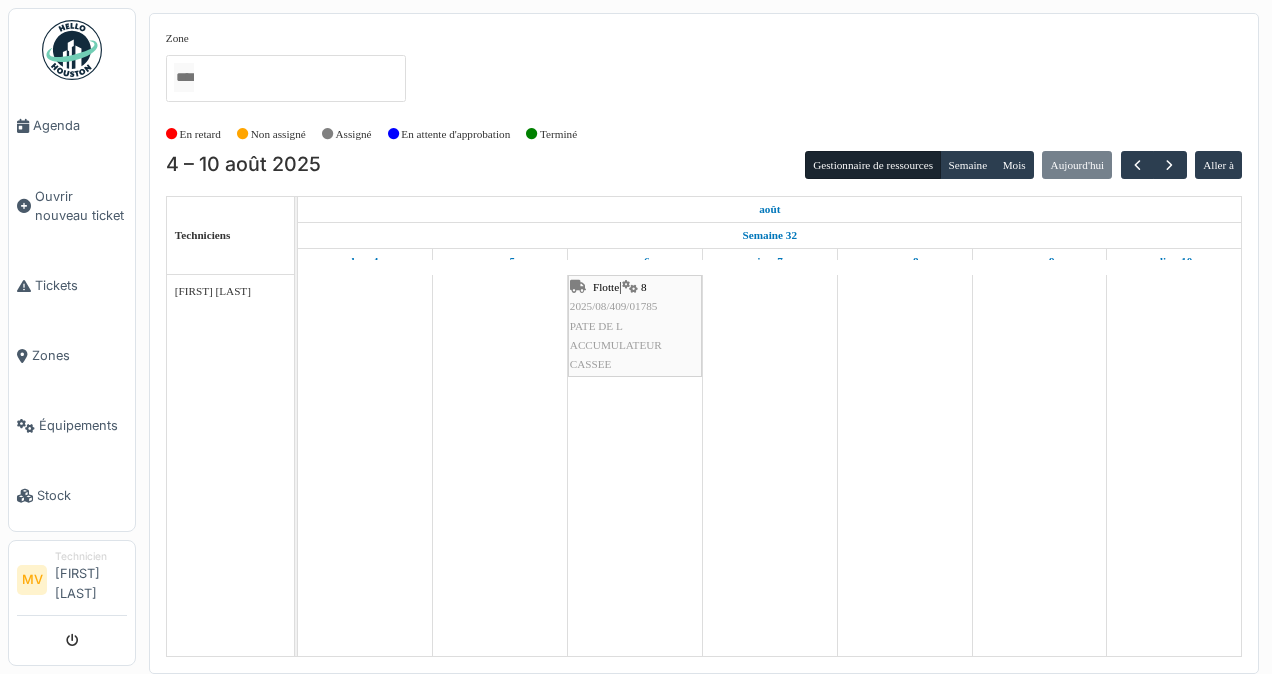 scroll, scrollTop: 0, scrollLeft: 0, axis: both 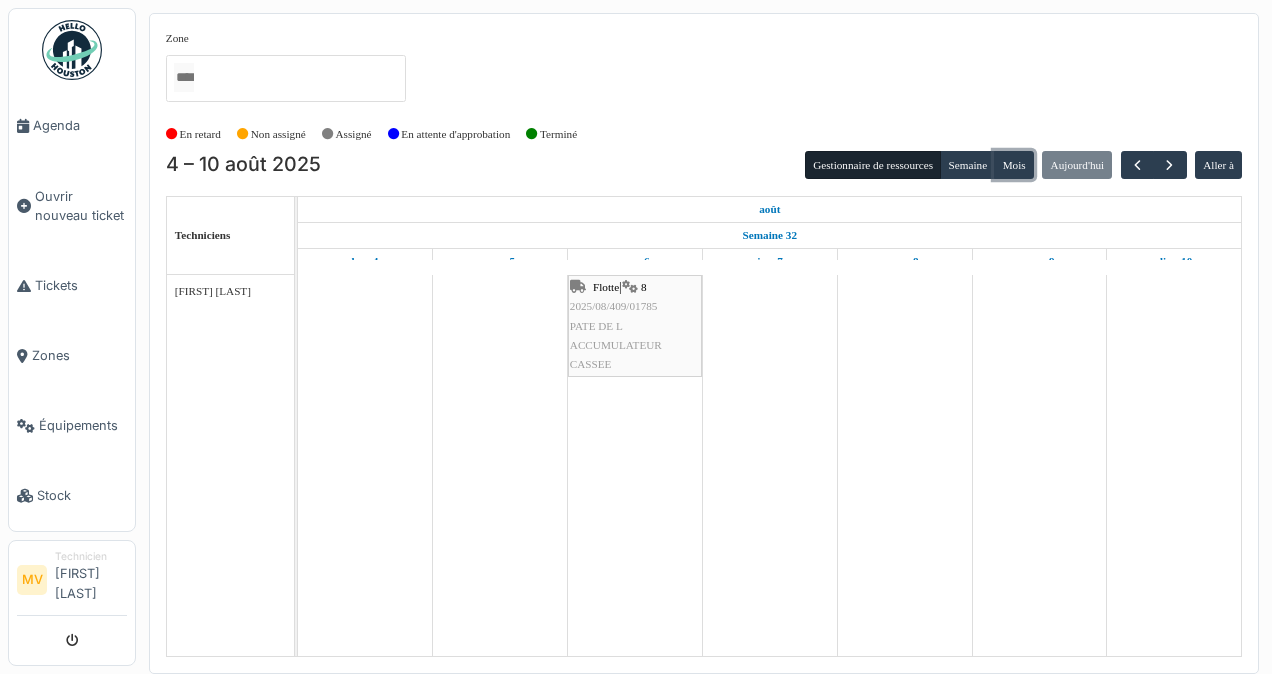 click on "Mois" at bounding box center [1014, 165] 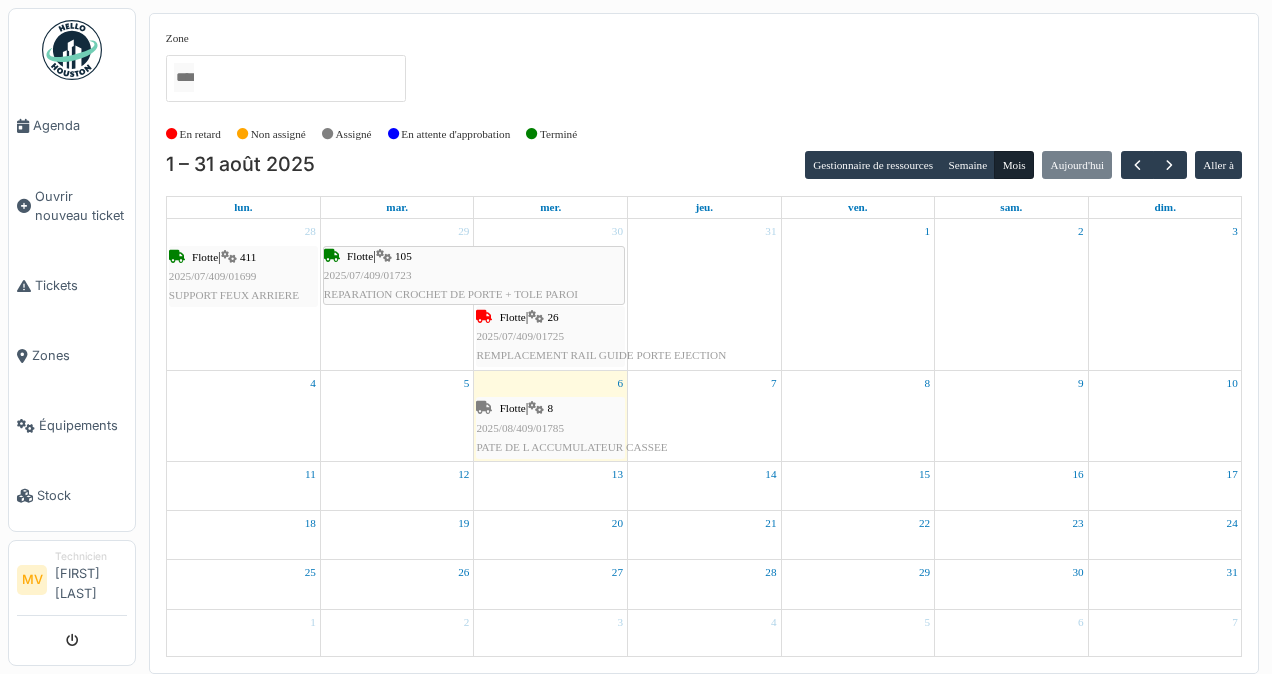 click on "Agenda" at bounding box center (72, 126) 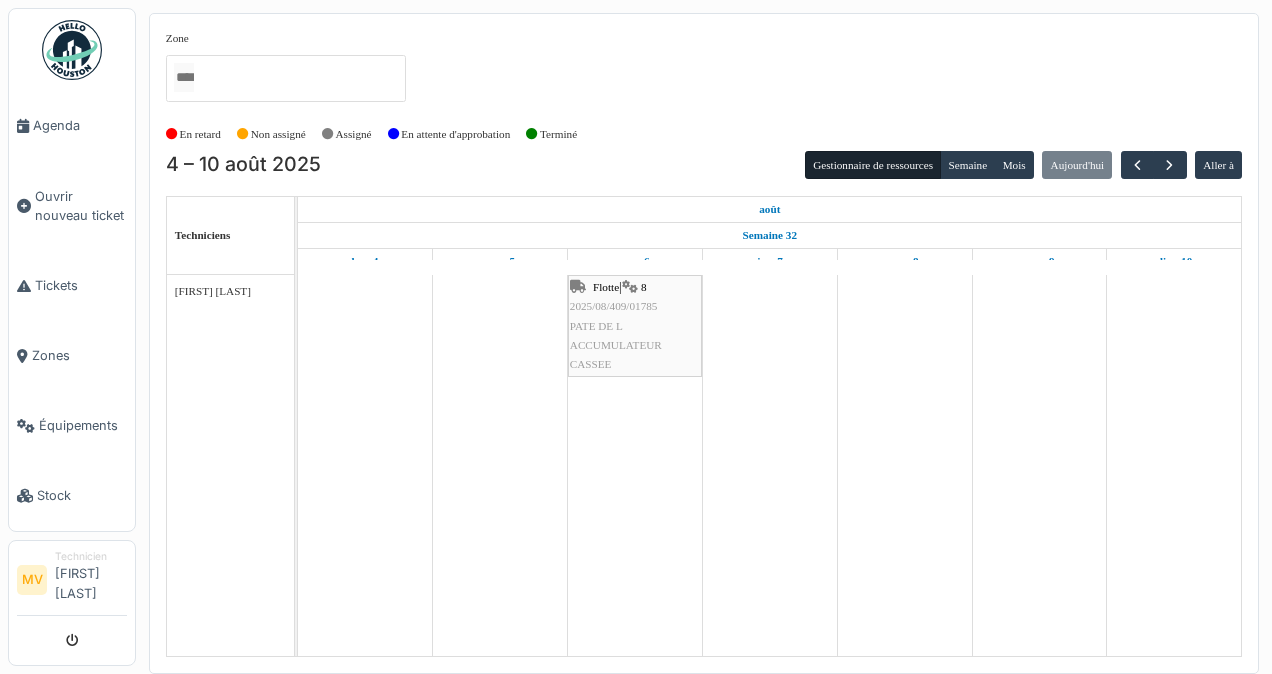scroll, scrollTop: 0, scrollLeft: 0, axis: both 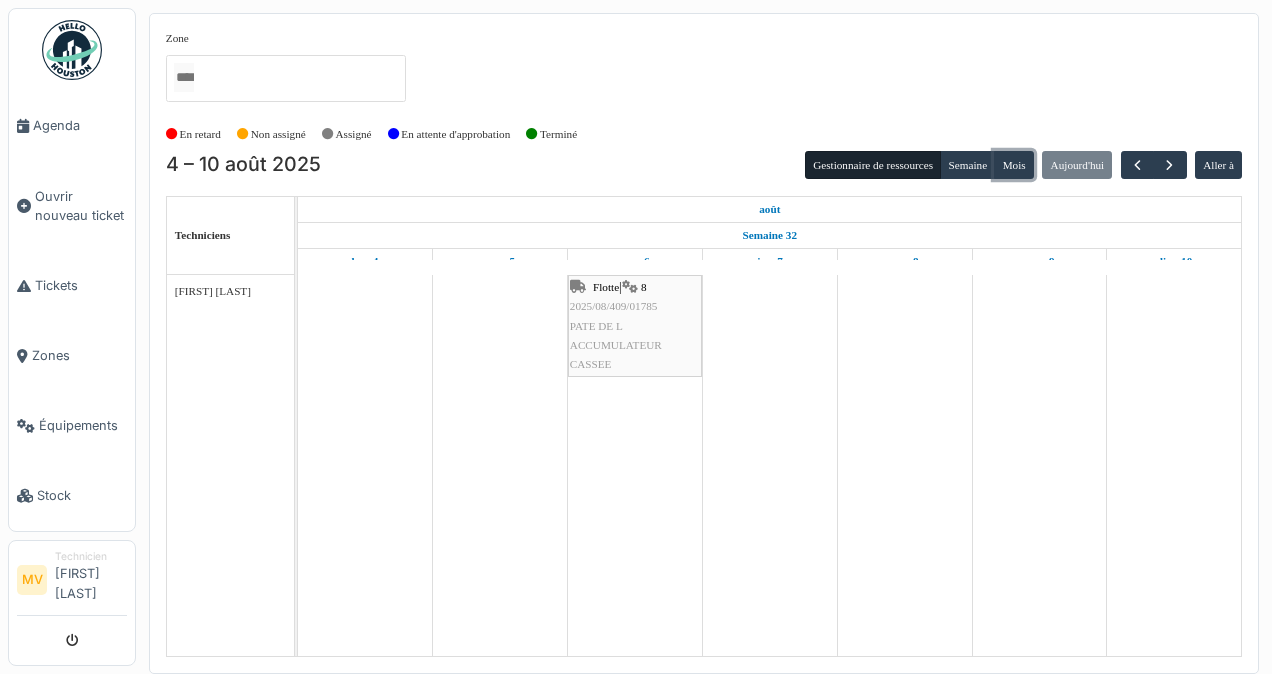 click on "Mois" at bounding box center [1014, 165] 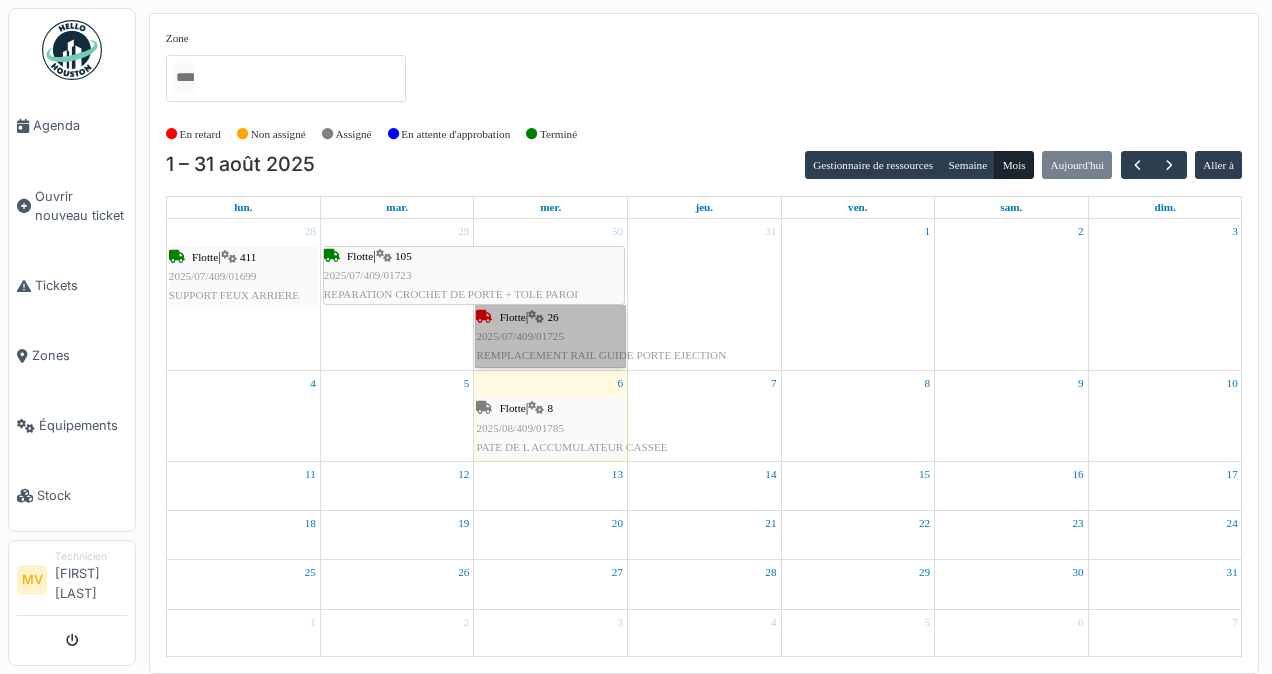 click on "Flotte
|     [AGE]
[DATE]/[NUMBER]/[NUMBER]
REMPLACEMENT RAIL GUIDE PORTE EJECTION" at bounding box center (550, 337) 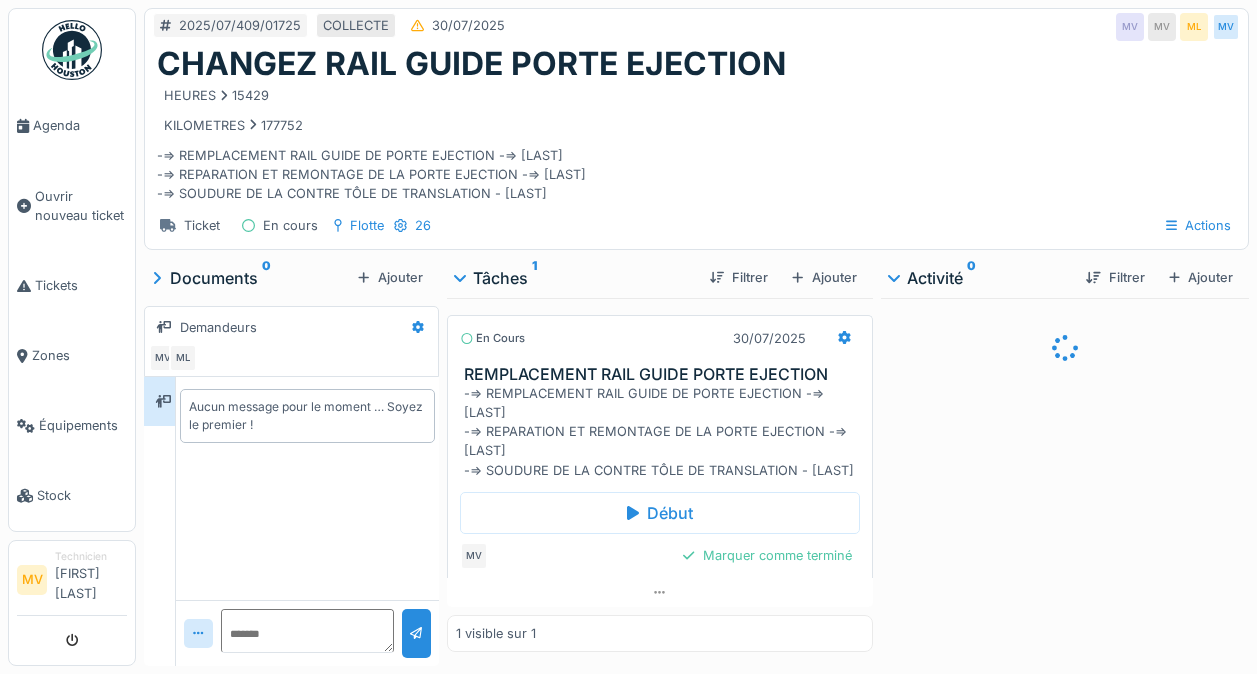 scroll, scrollTop: 0, scrollLeft: 0, axis: both 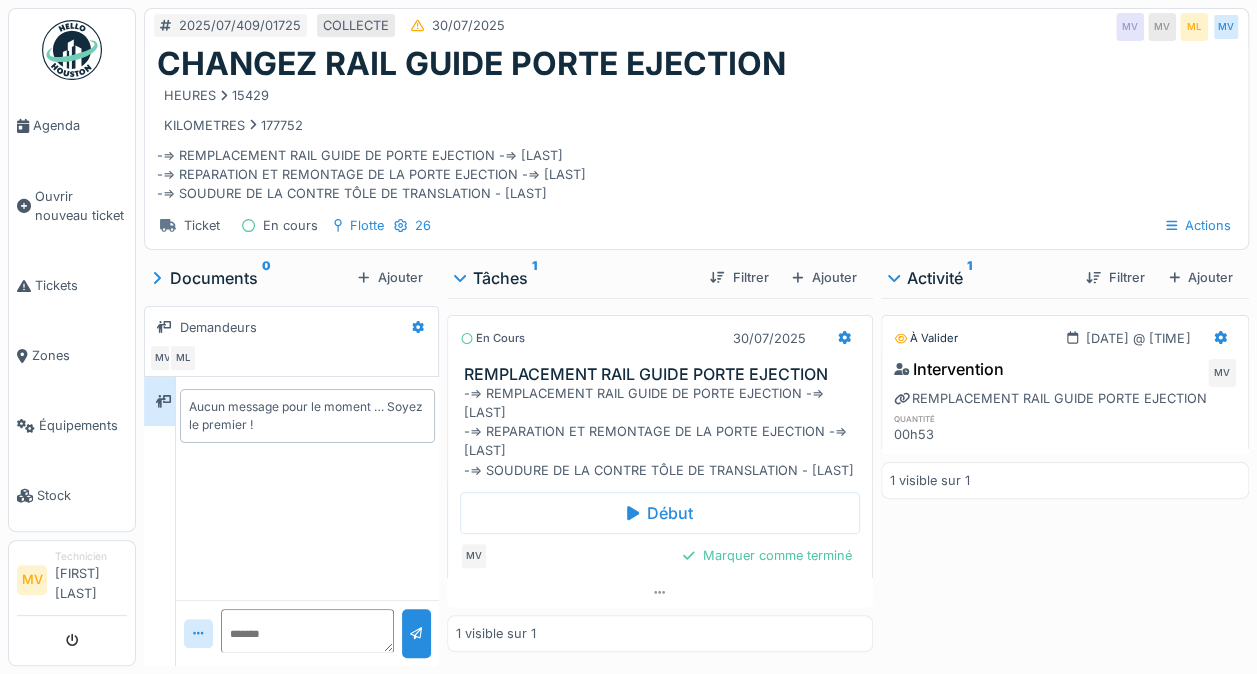 click on "Agenda" at bounding box center (72, 126) 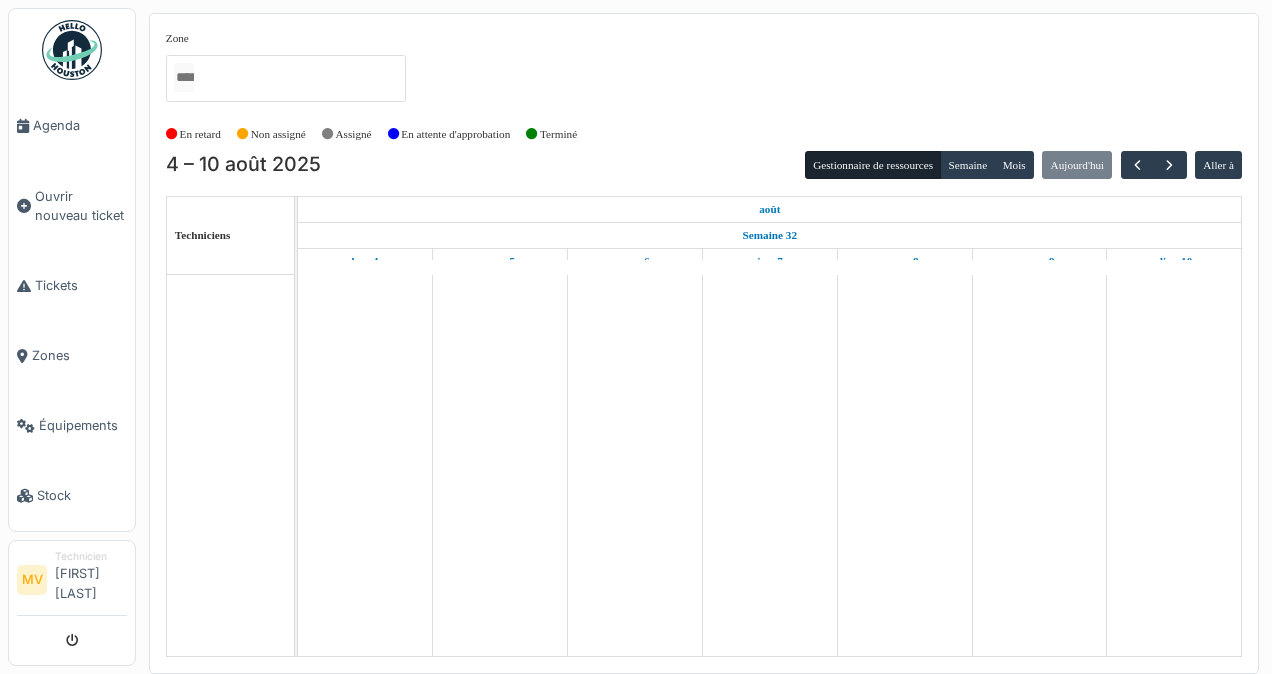scroll, scrollTop: 0, scrollLeft: 0, axis: both 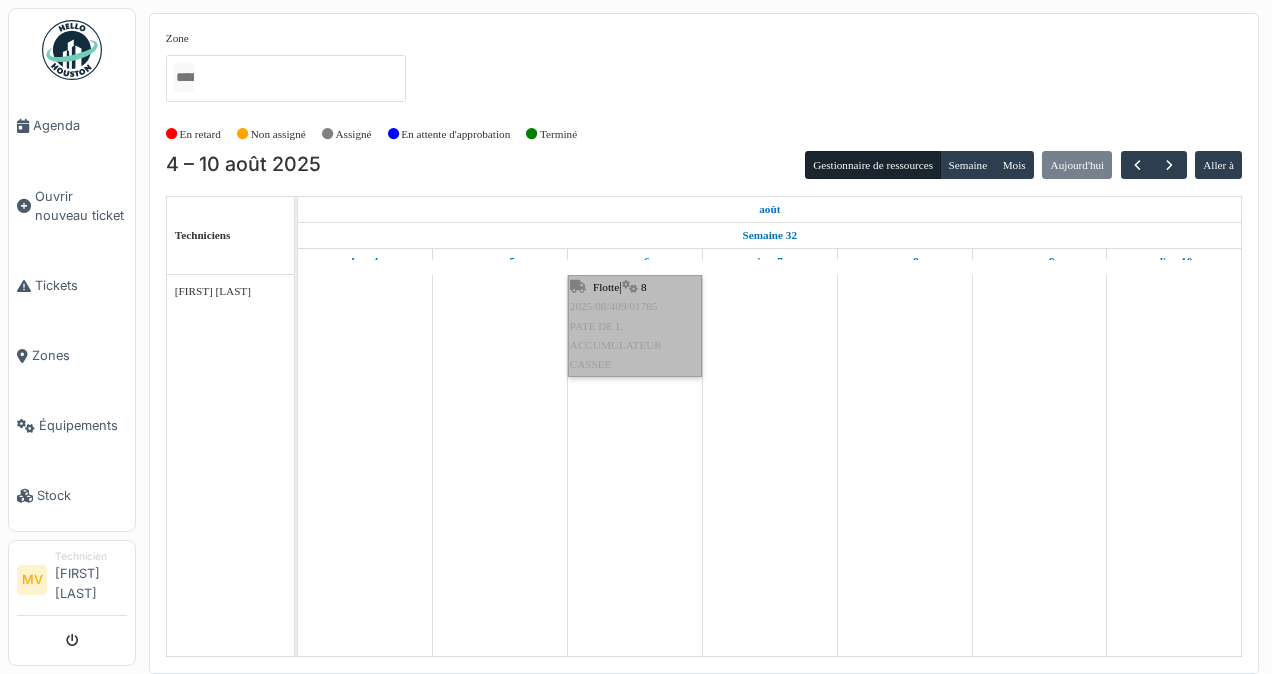 click on "Flotte
|     8
[NUMBER]/[NUMBER]/[NUMBER]
PATE DE L ACCUMULATEUR CASSEE" at bounding box center [635, 326] 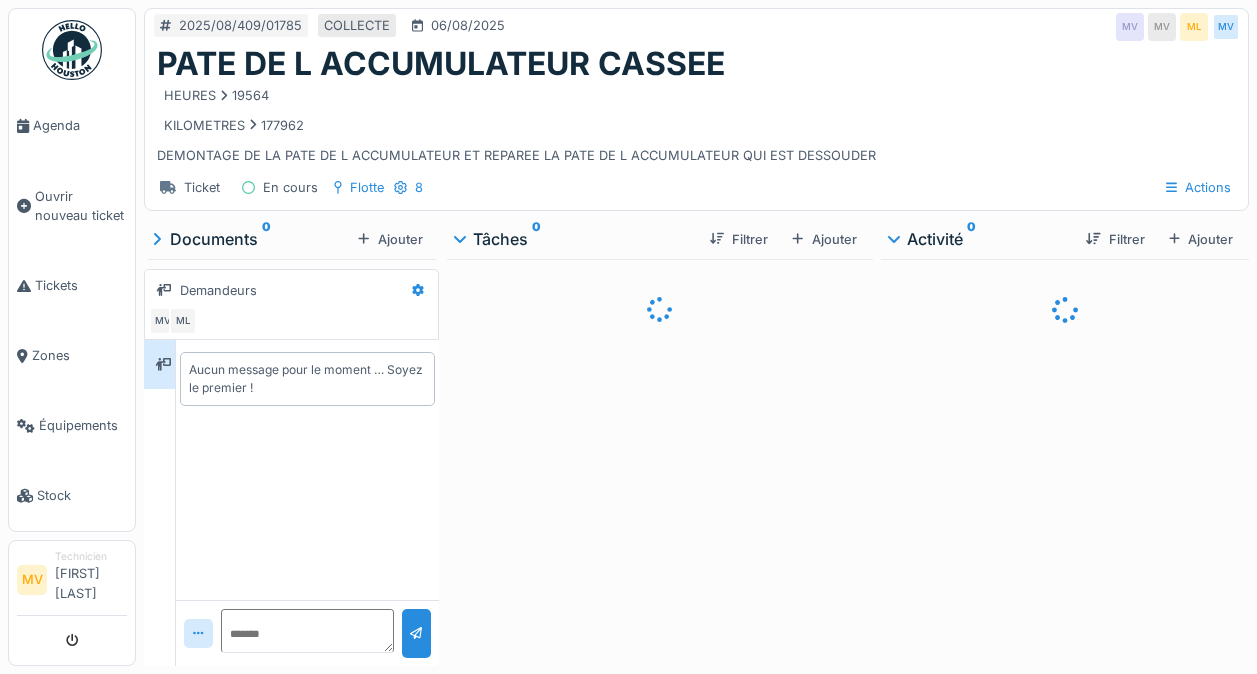 scroll, scrollTop: 0, scrollLeft: 0, axis: both 